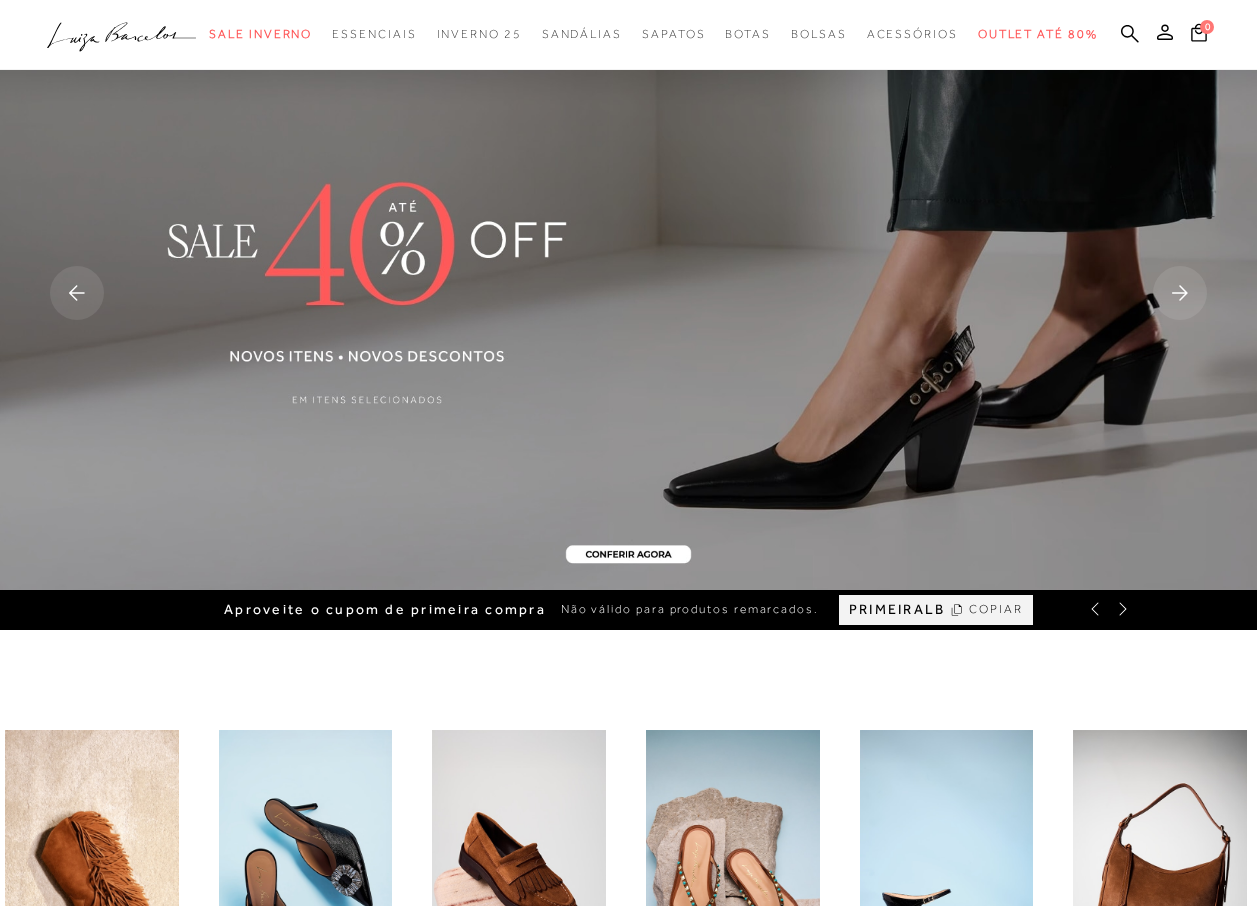 scroll, scrollTop: 497, scrollLeft: 0, axis: vertical 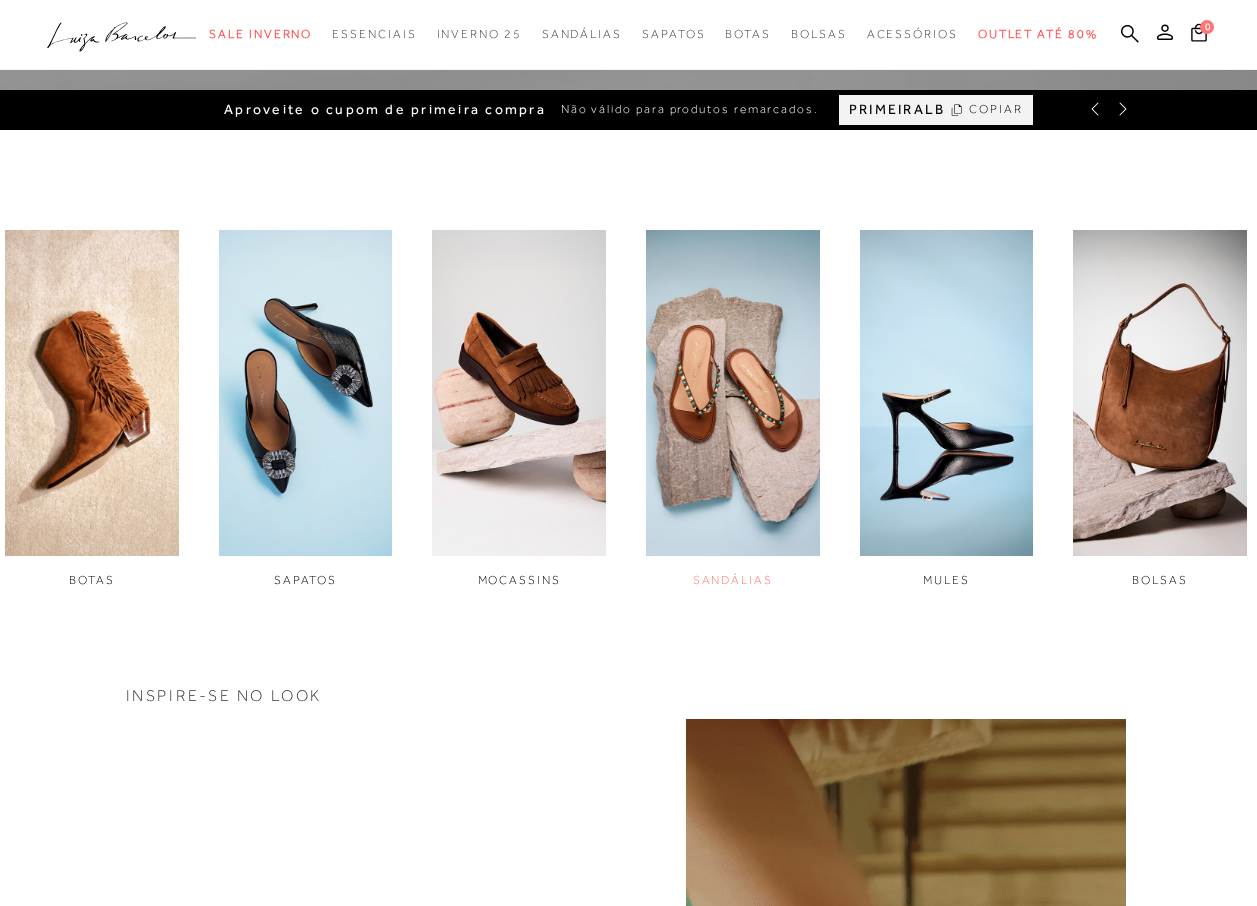 click at bounding box center (733, 393) 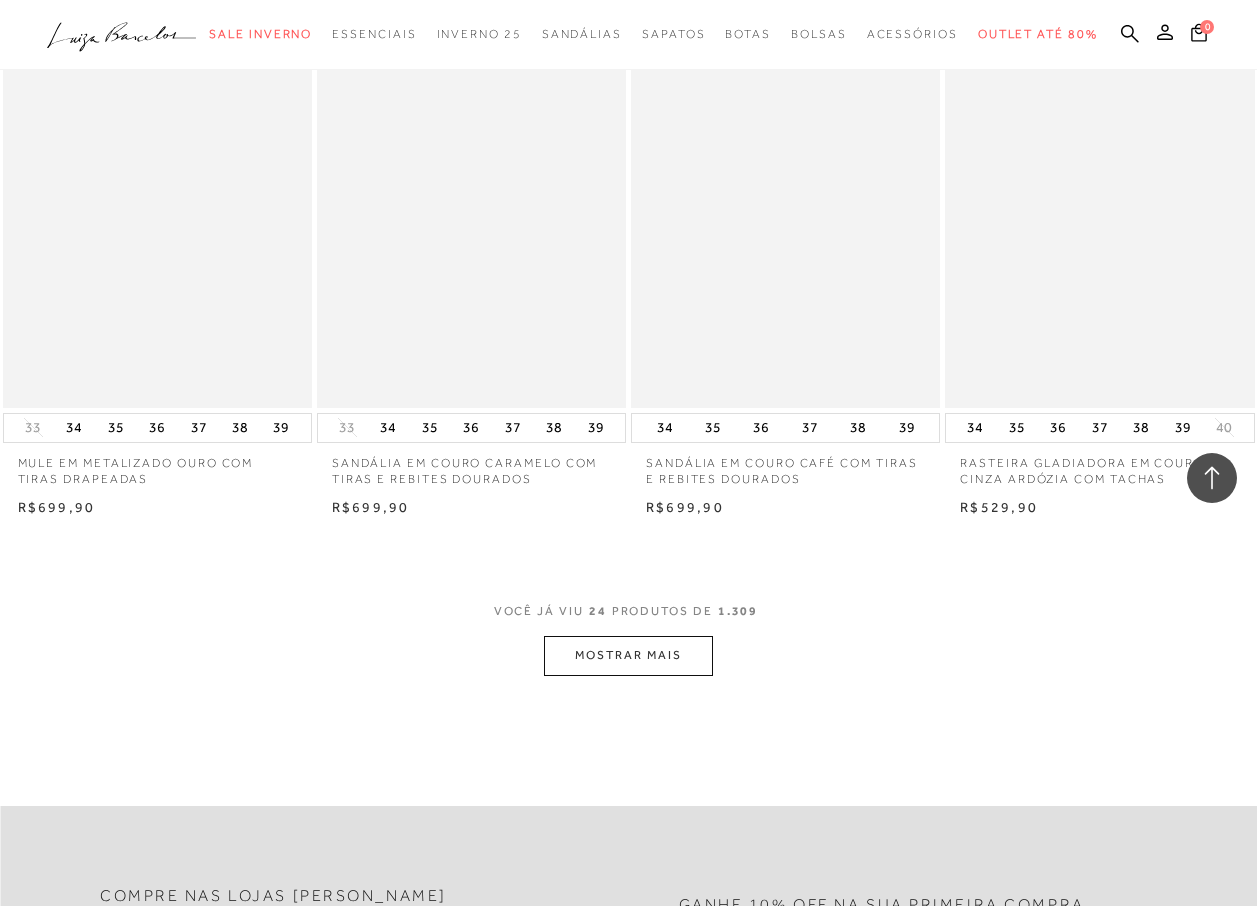scroll, scrollTop: 3200, scrollLeft: 0, axis: vertical 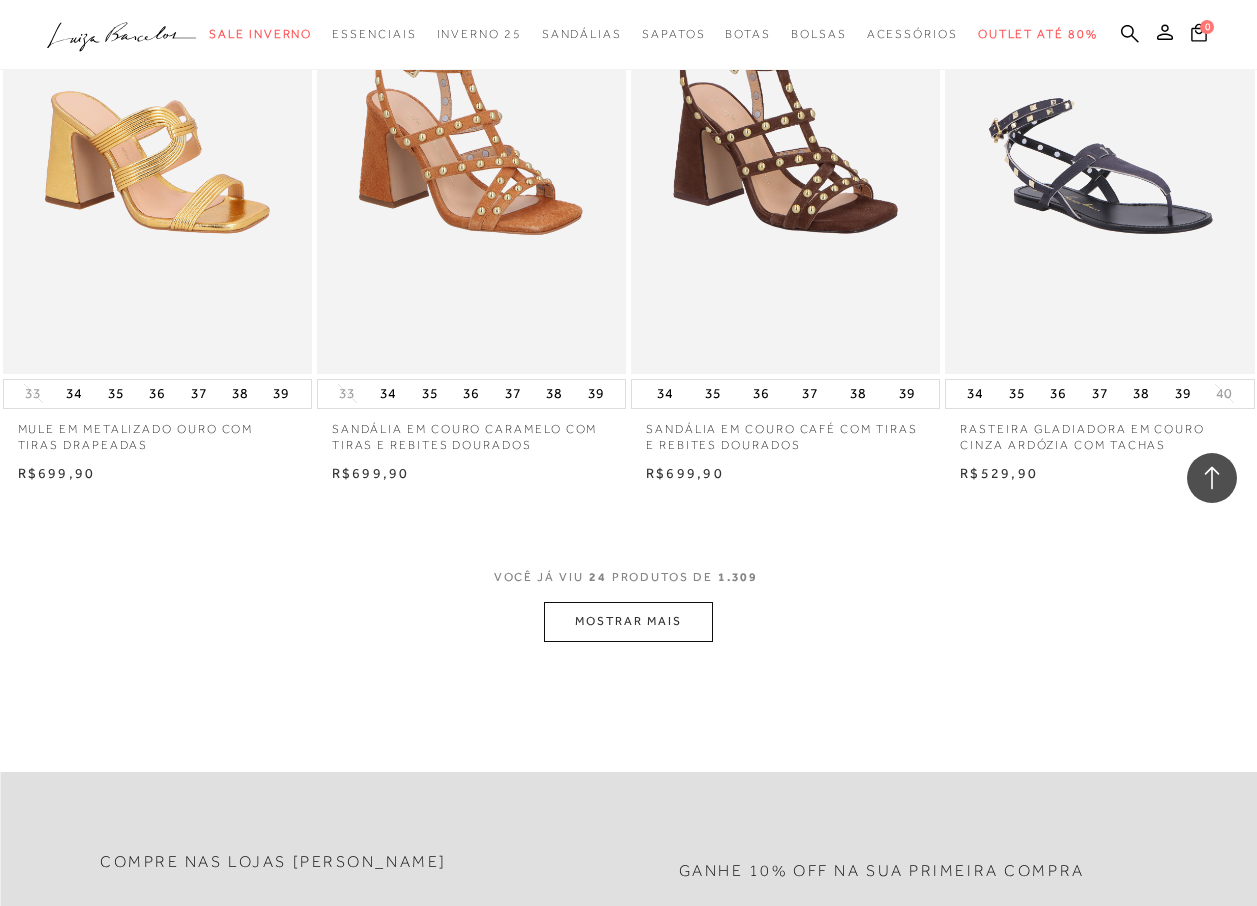 click on "MOSTRAR MAIS" at bounding box center [628, 621] 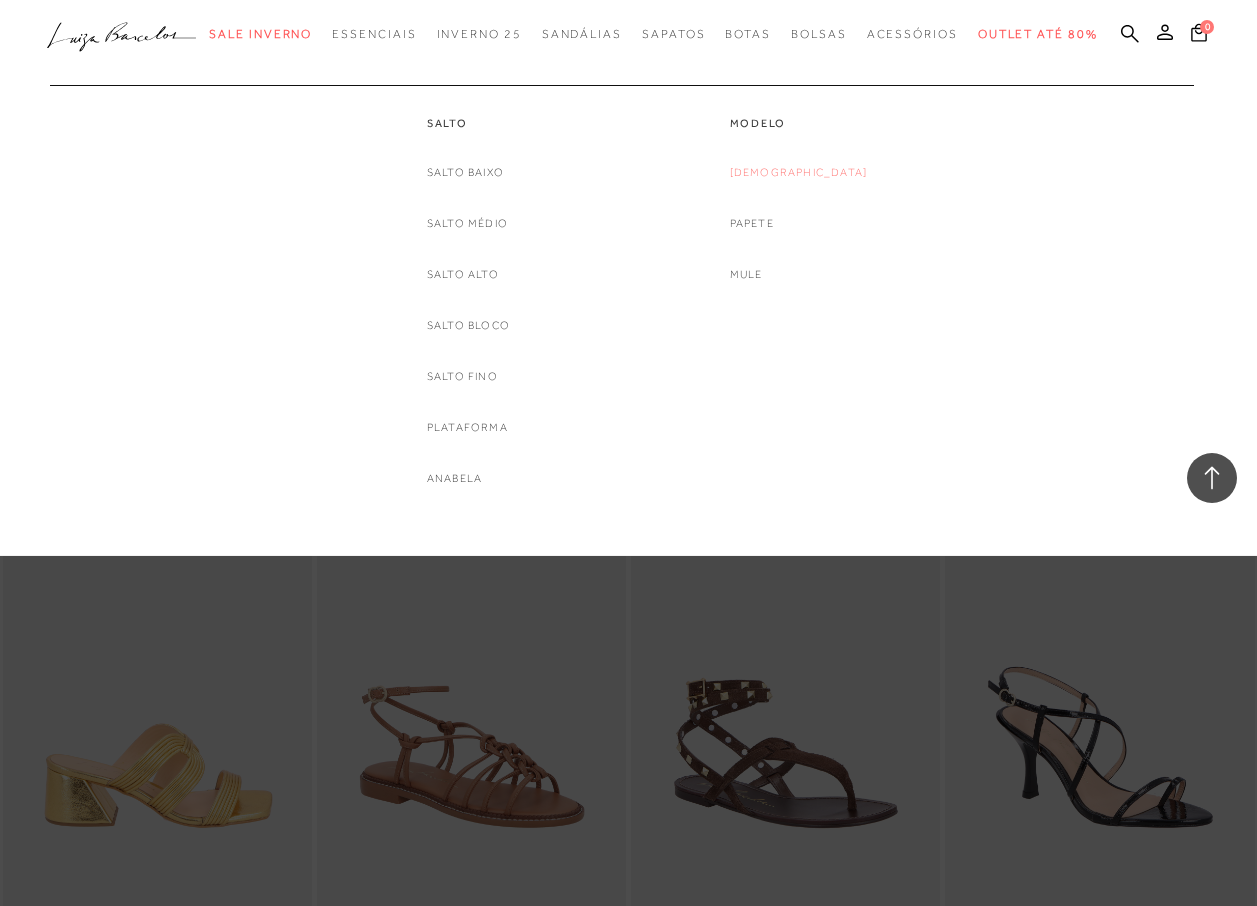 click on "[DEMOGRAPHIC_DATA]" at bounding box center (799, 172) 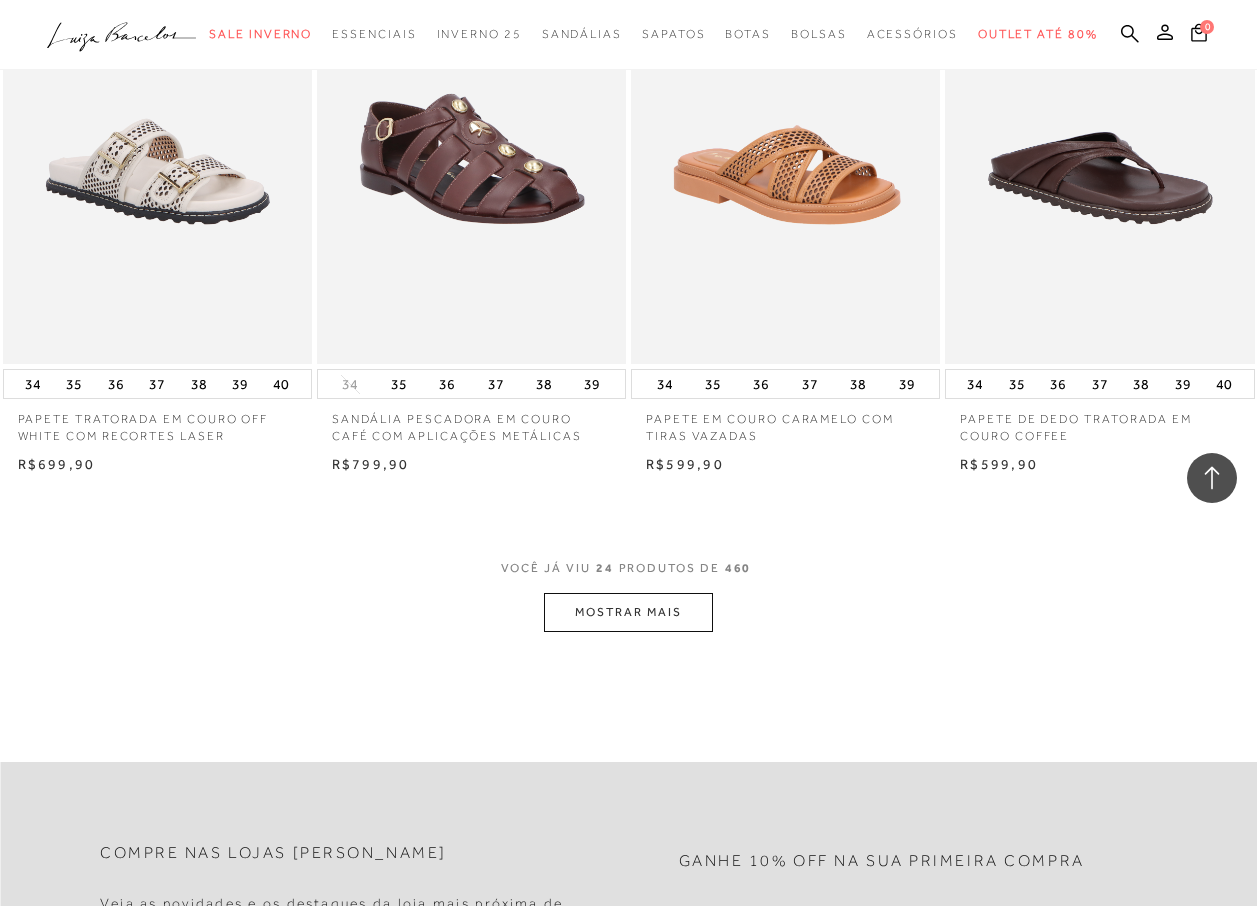 scroll, scrollTop: 3300, scrollLeft: 0, axis: vertical 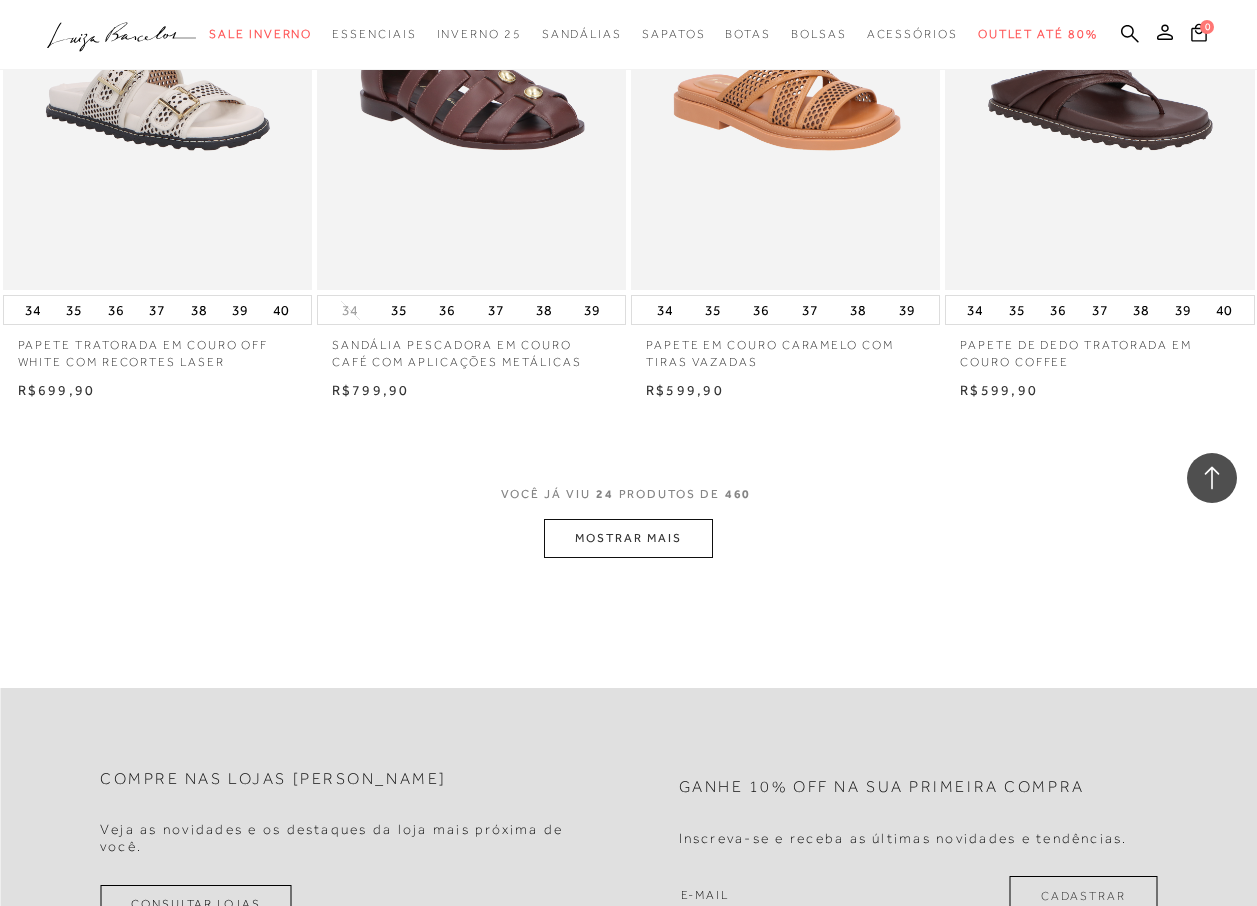 click on "MOSTRAR MAIS" at bounding box center (628, 538) 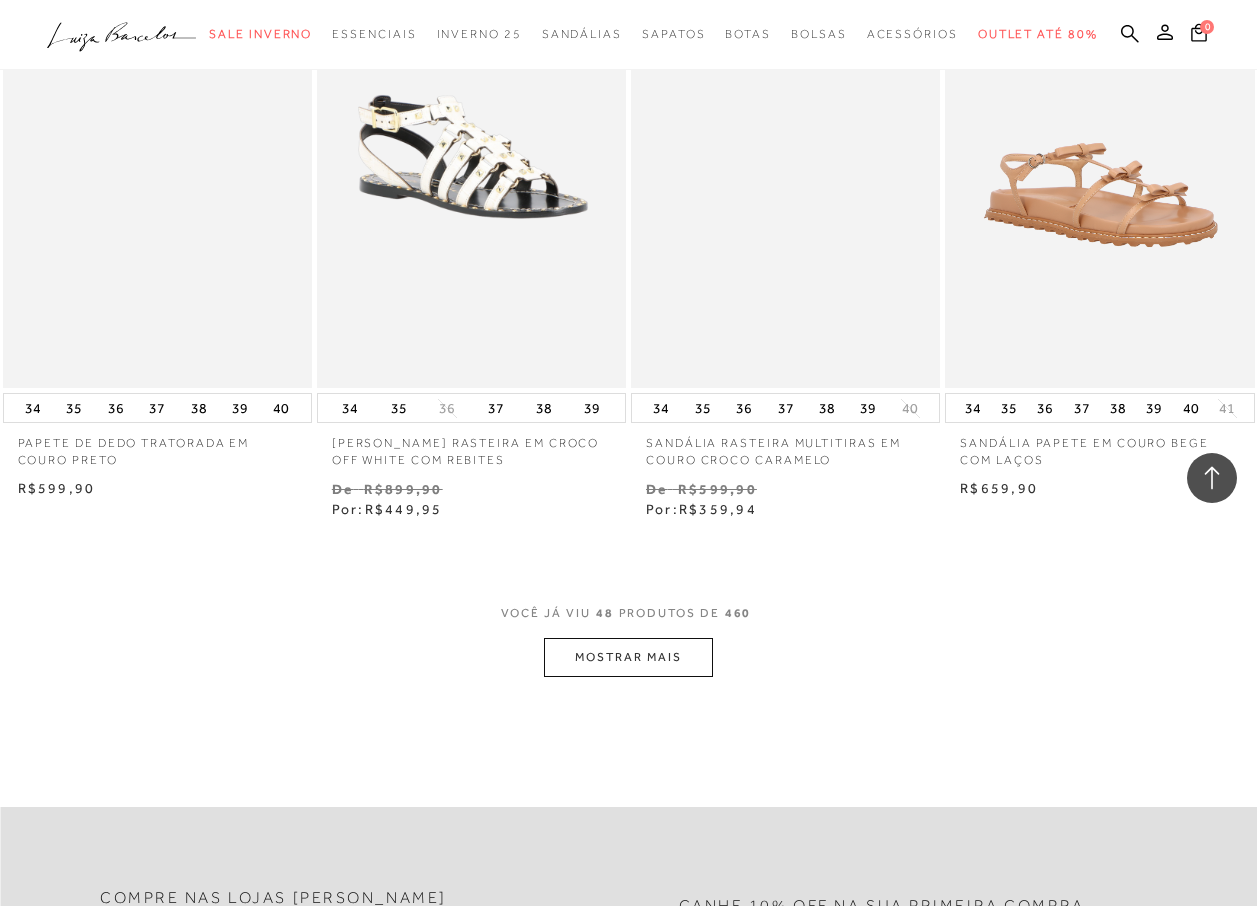 scroll, scrollTop: 7000, scrollLeft: 0, axis: vertical 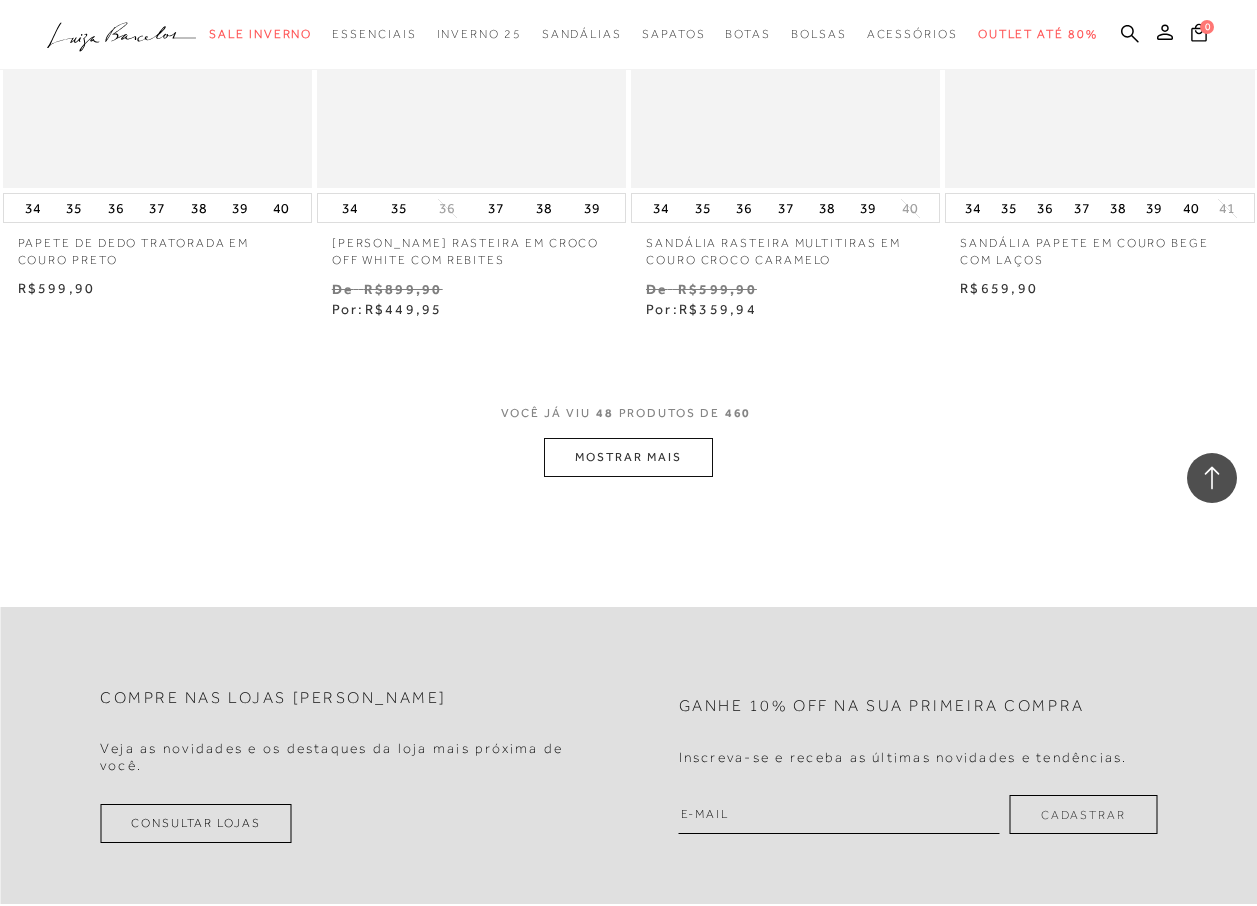 click on "MOSTRAR MAIS" at bounding box center (628, 457) 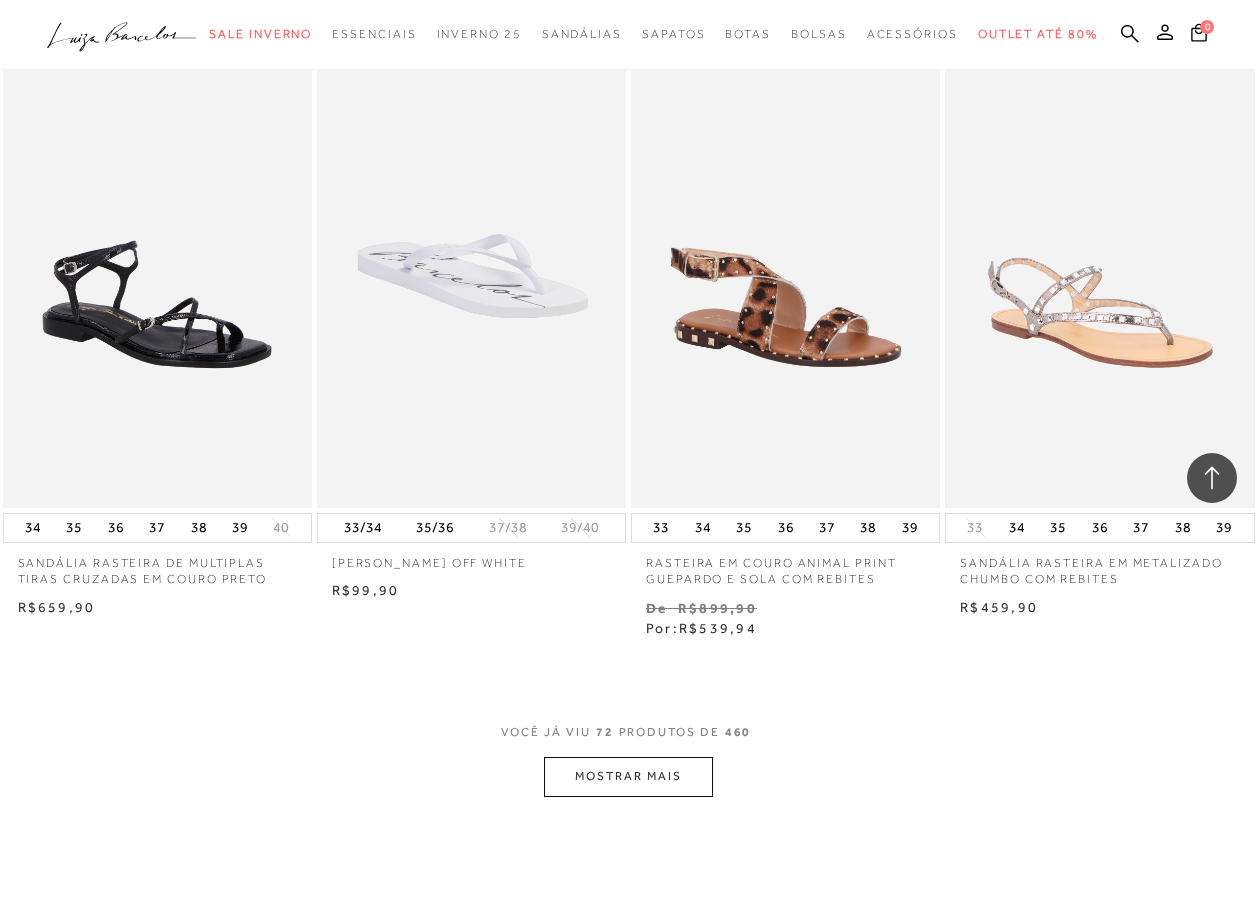 scroll, scrollTop: 10500, scrollLeft: 0, axis: vertical 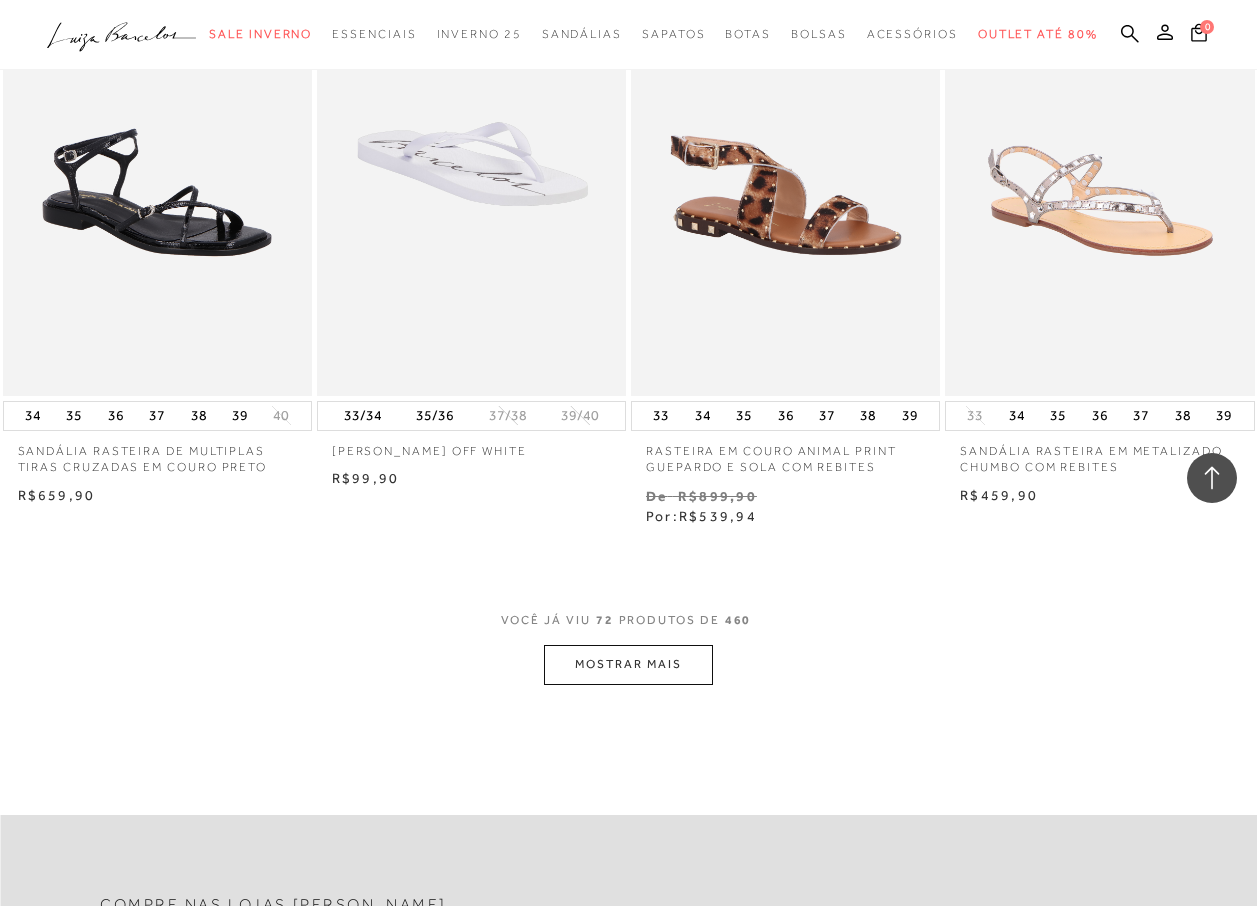 click on "MOSTRAR MAIS" at bounding box center (628, 664) 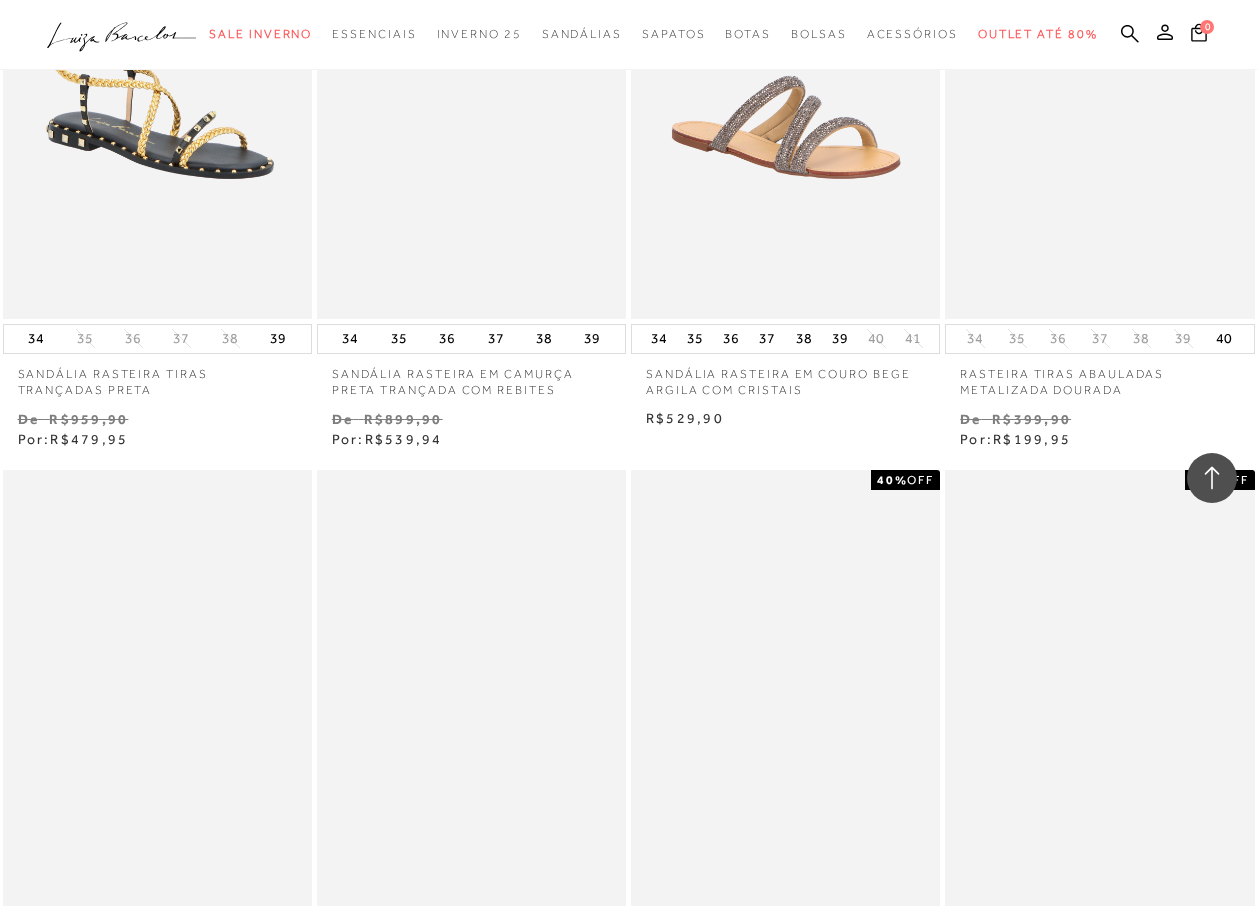 scroll, scrollTop: 11900, scrollLeft: 0, axis: vertical 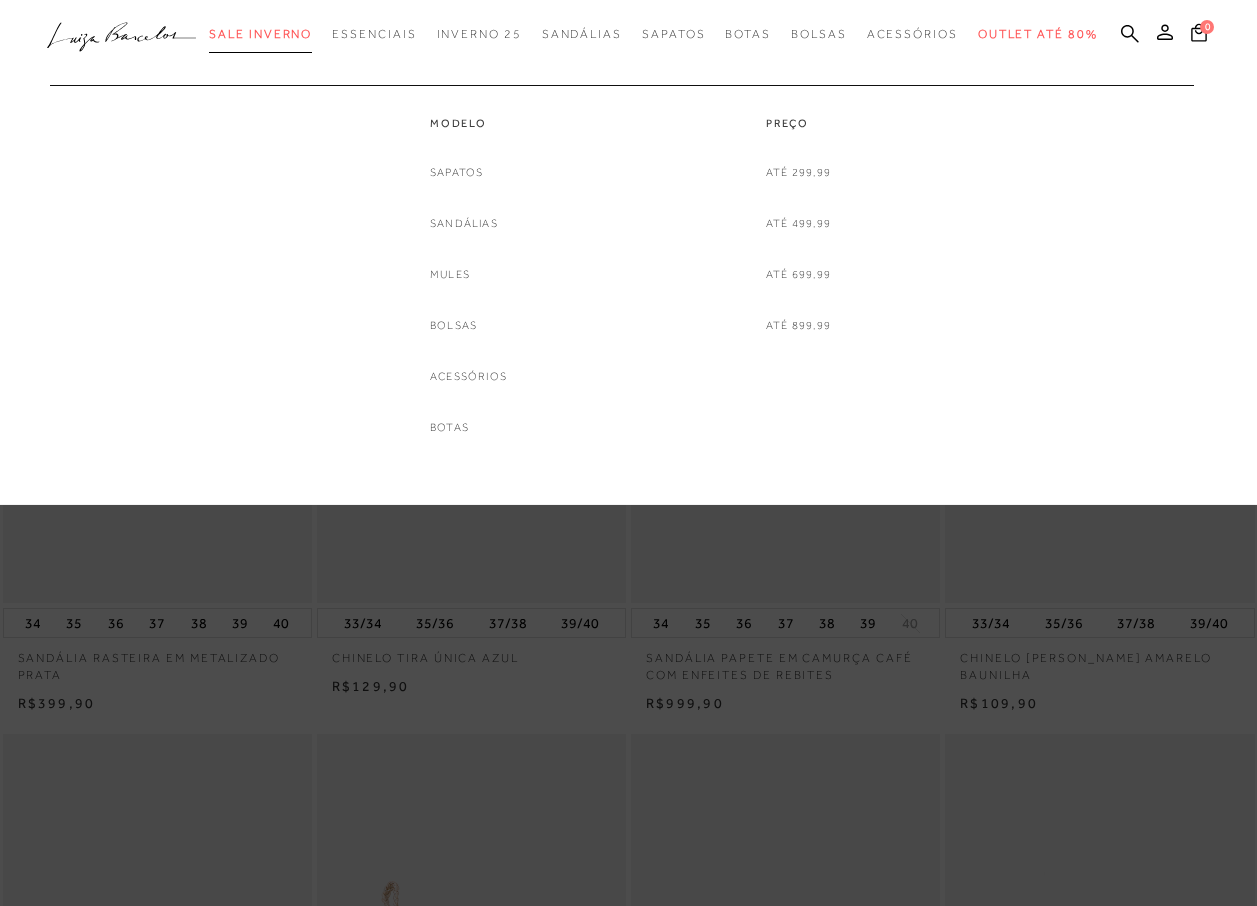 click on "Sale Inverno" at bounding box center [260, 34] 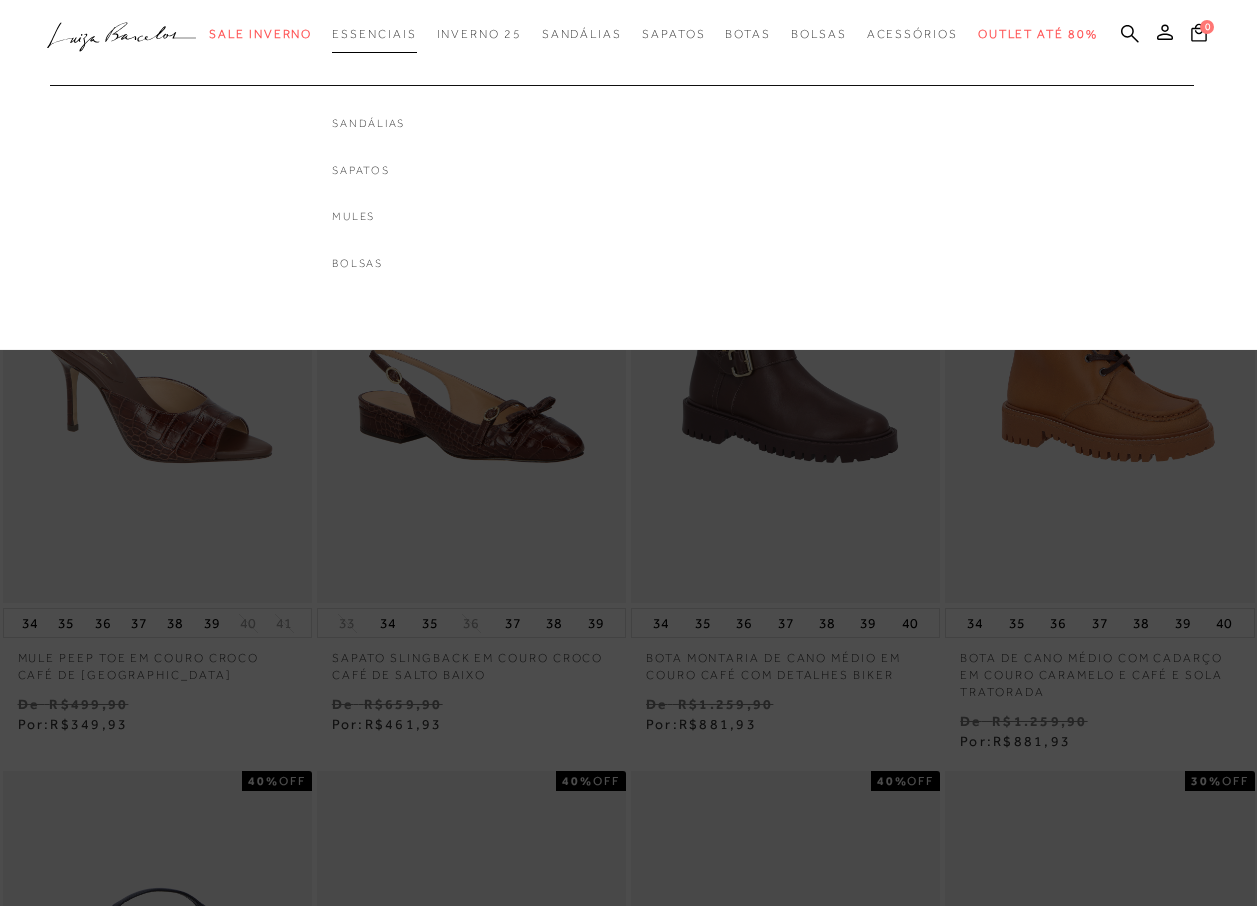 click on "Essenciais" at bounding box center (374, 34) 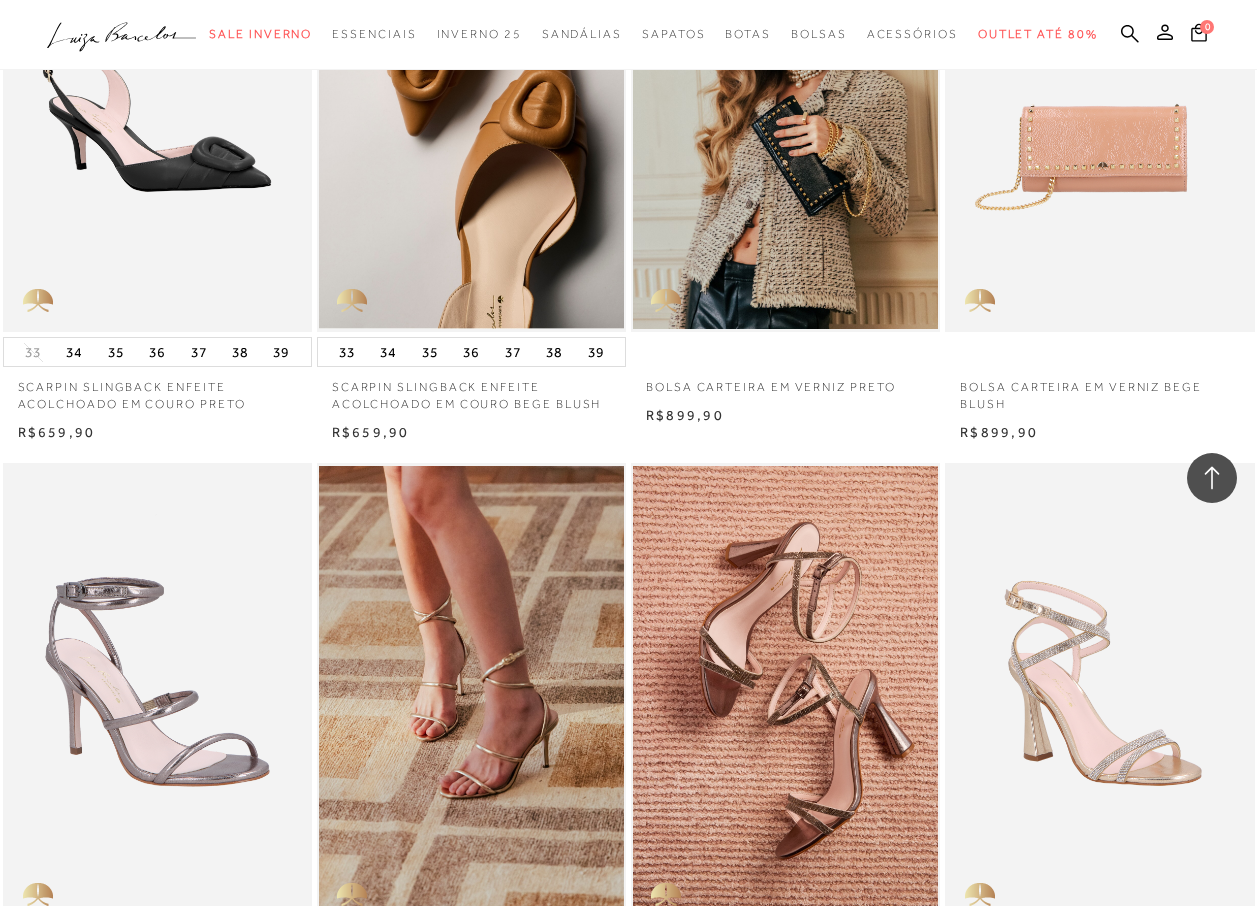 scroll, scrollTop: 2700, scrollLeft: 0, axis: vertical 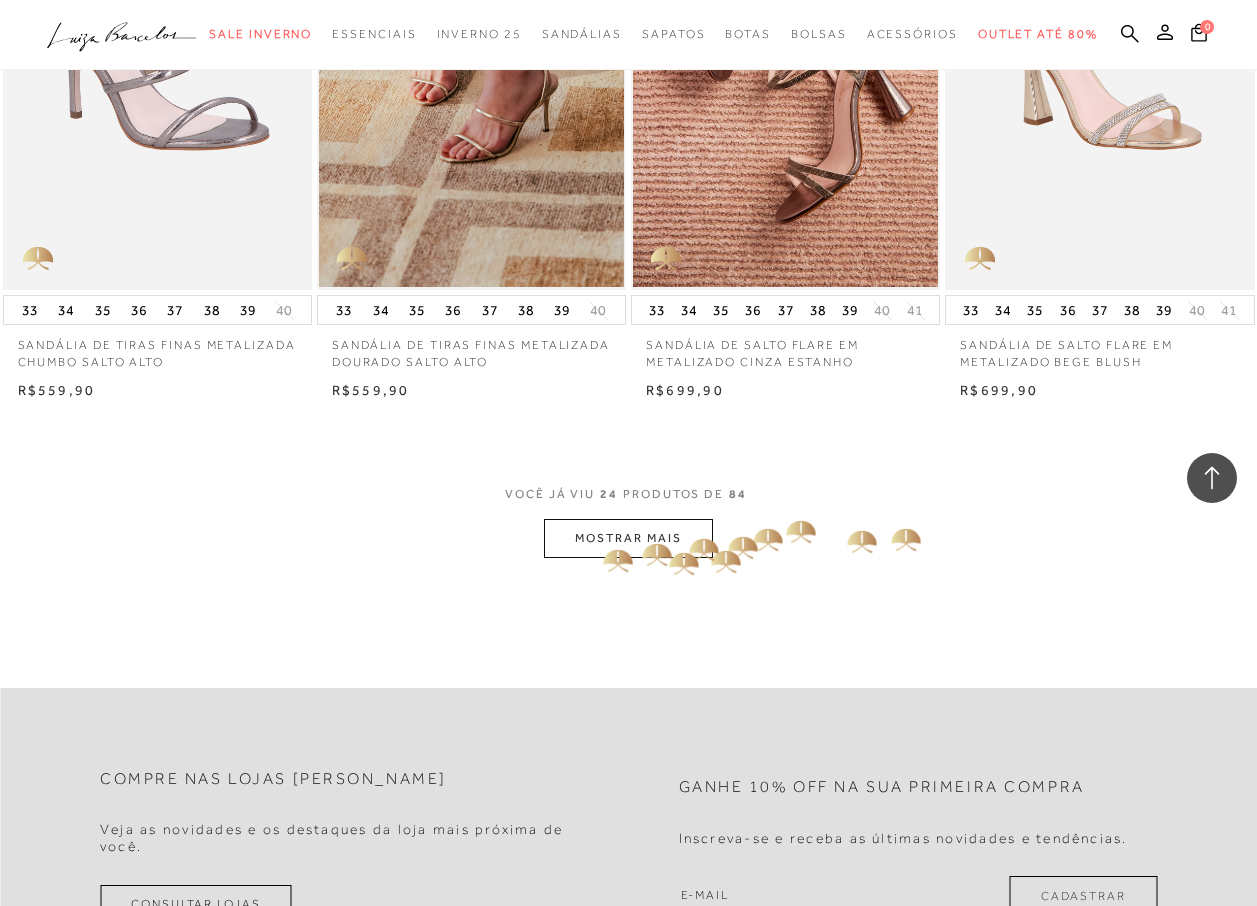 click on "MOSTRAR MAIS" at bounding box center [628, 538] 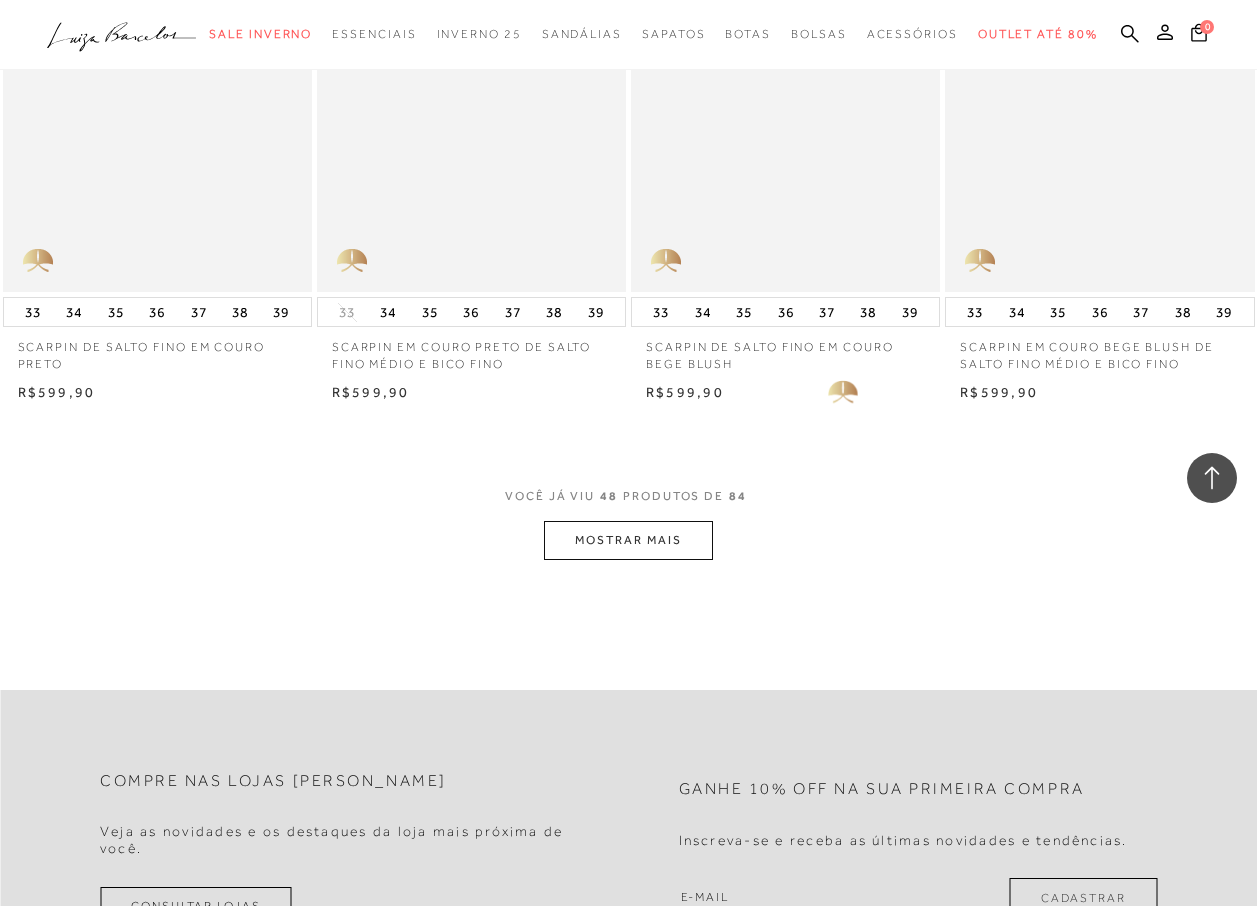 scroll, scrollTop: 6900, scrollLeft: 0, axis: vertical 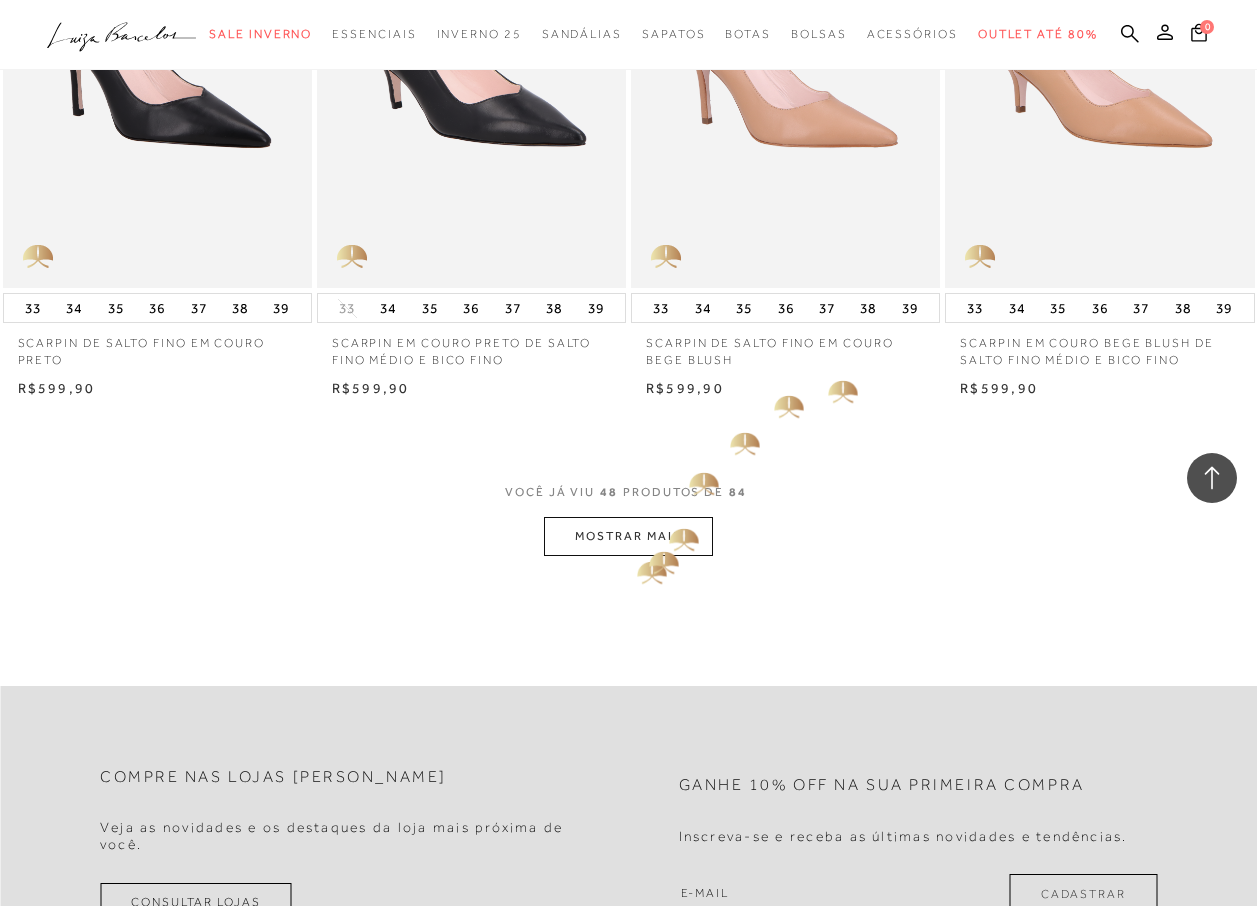 click on "MOSTRAR MAIS" at bounding box center (628, 536) 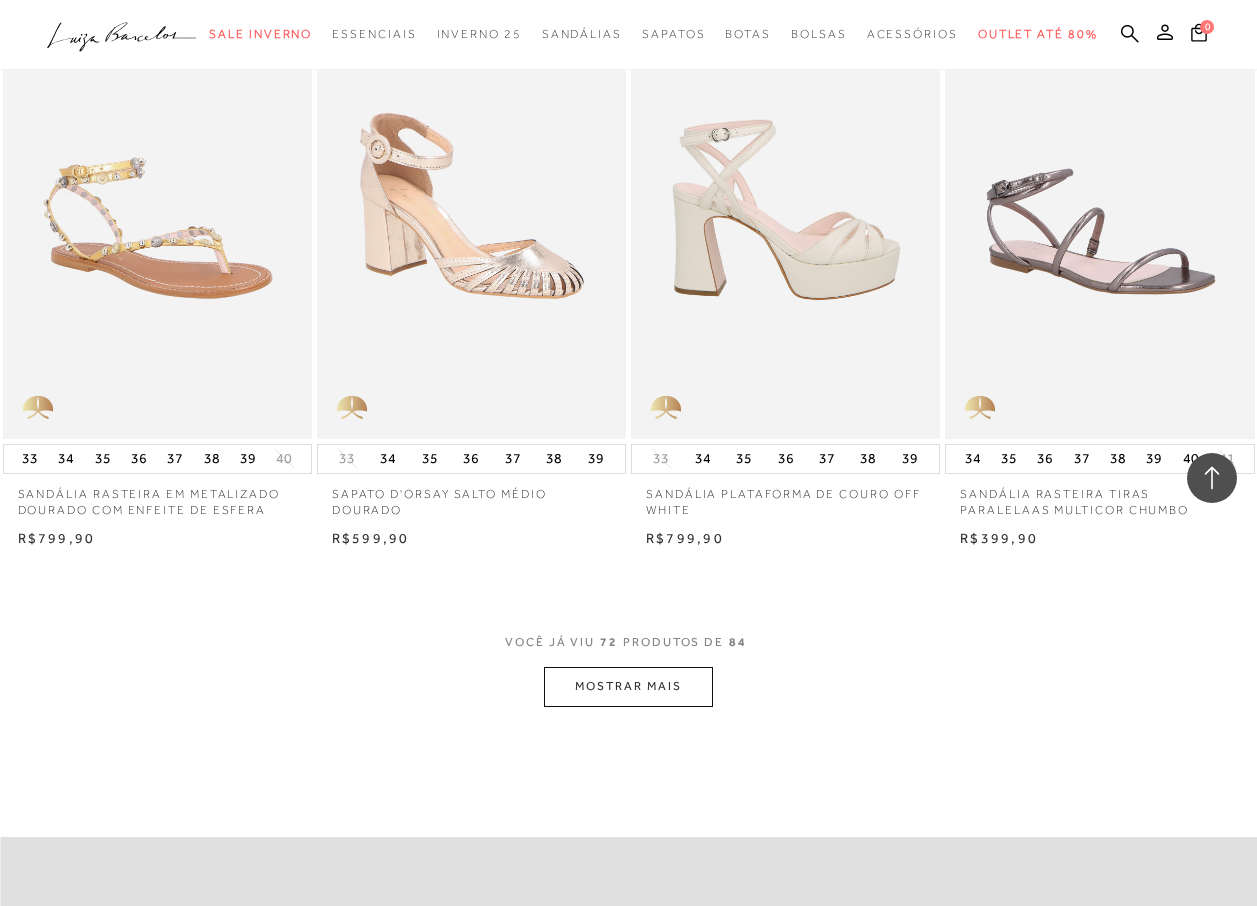 scroll, scrollTop: 10400, scrollLeft: 0, axis: vertical 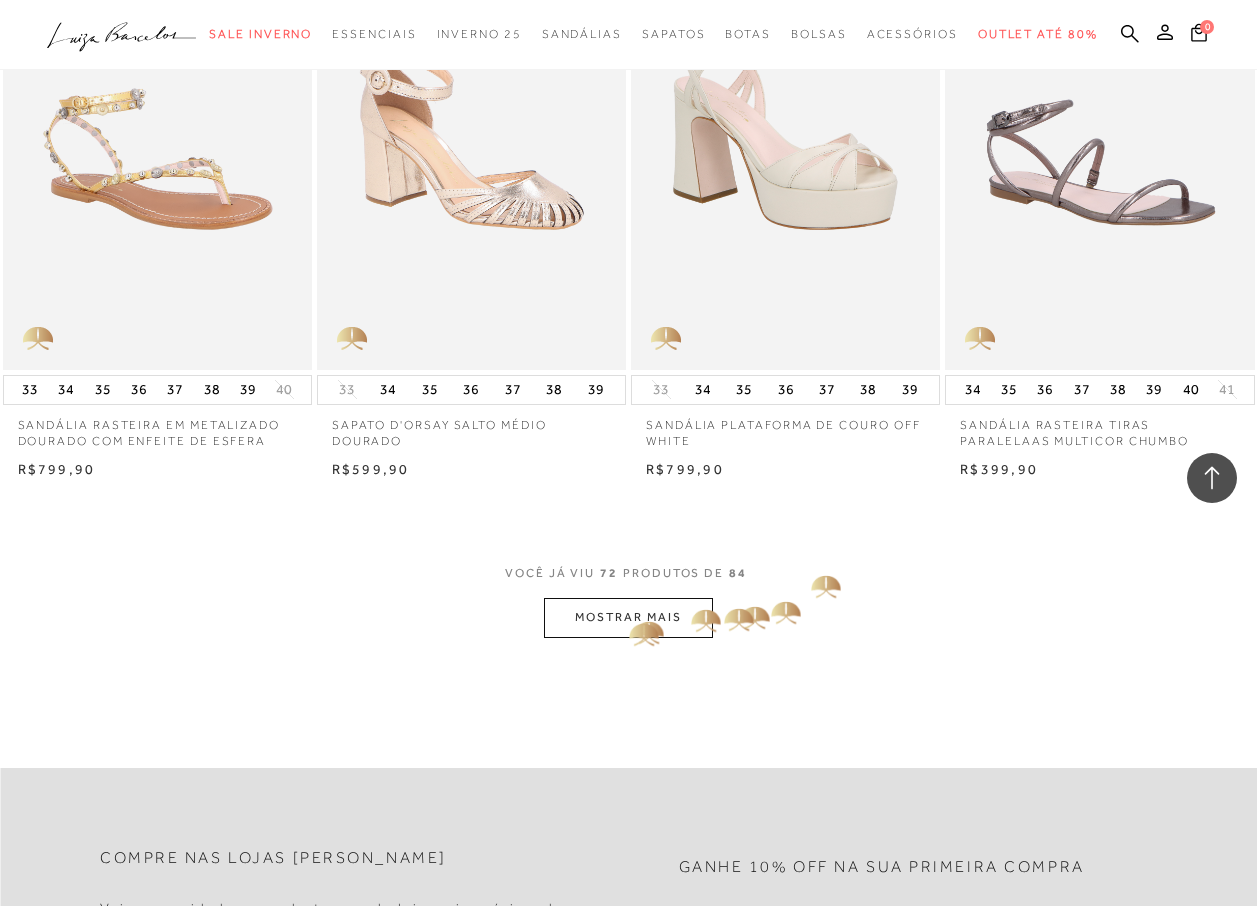 click on "MOSTRAR MAIS" at bounding box center [628, 617] 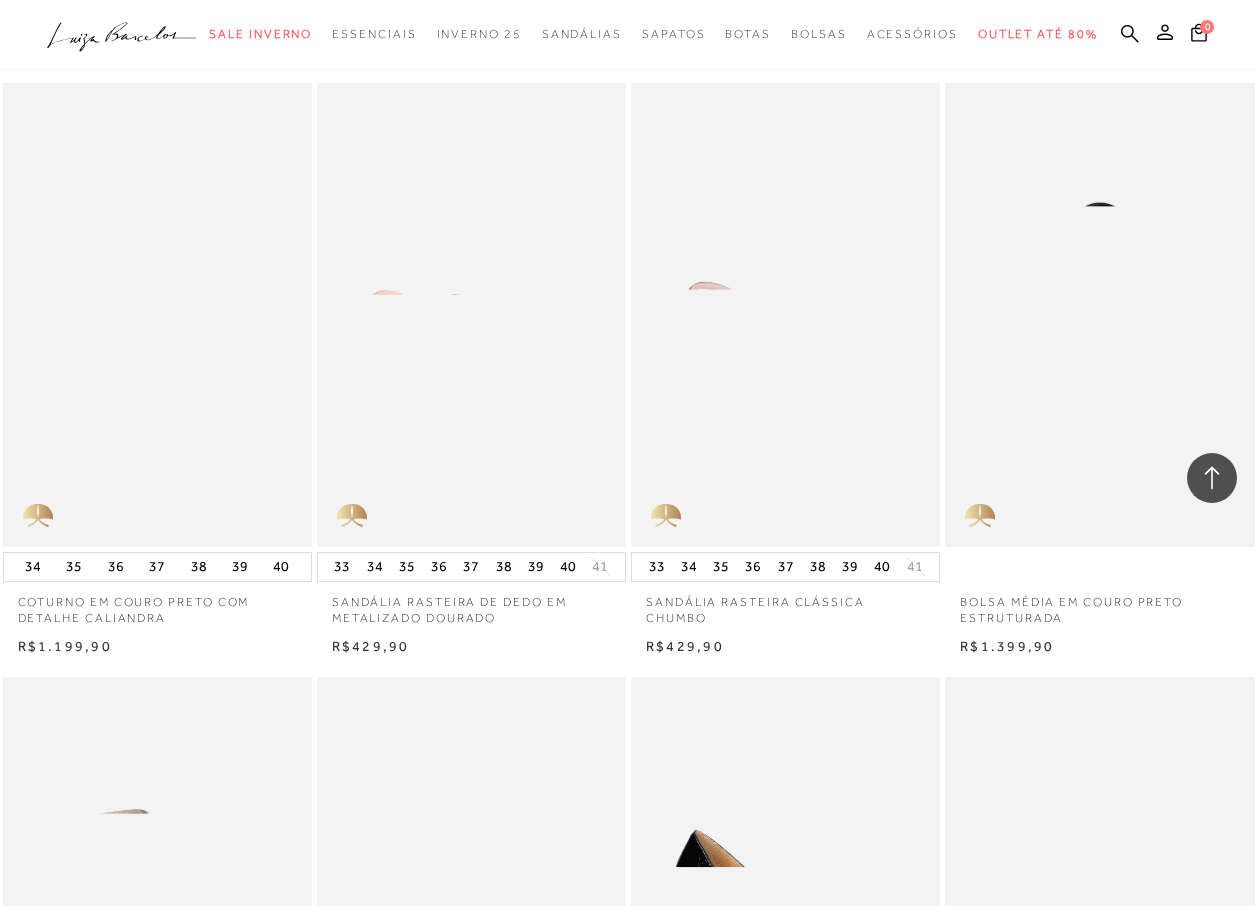 scroll, scrollTop: 10200, scrollLeft: 0, axis: vertical 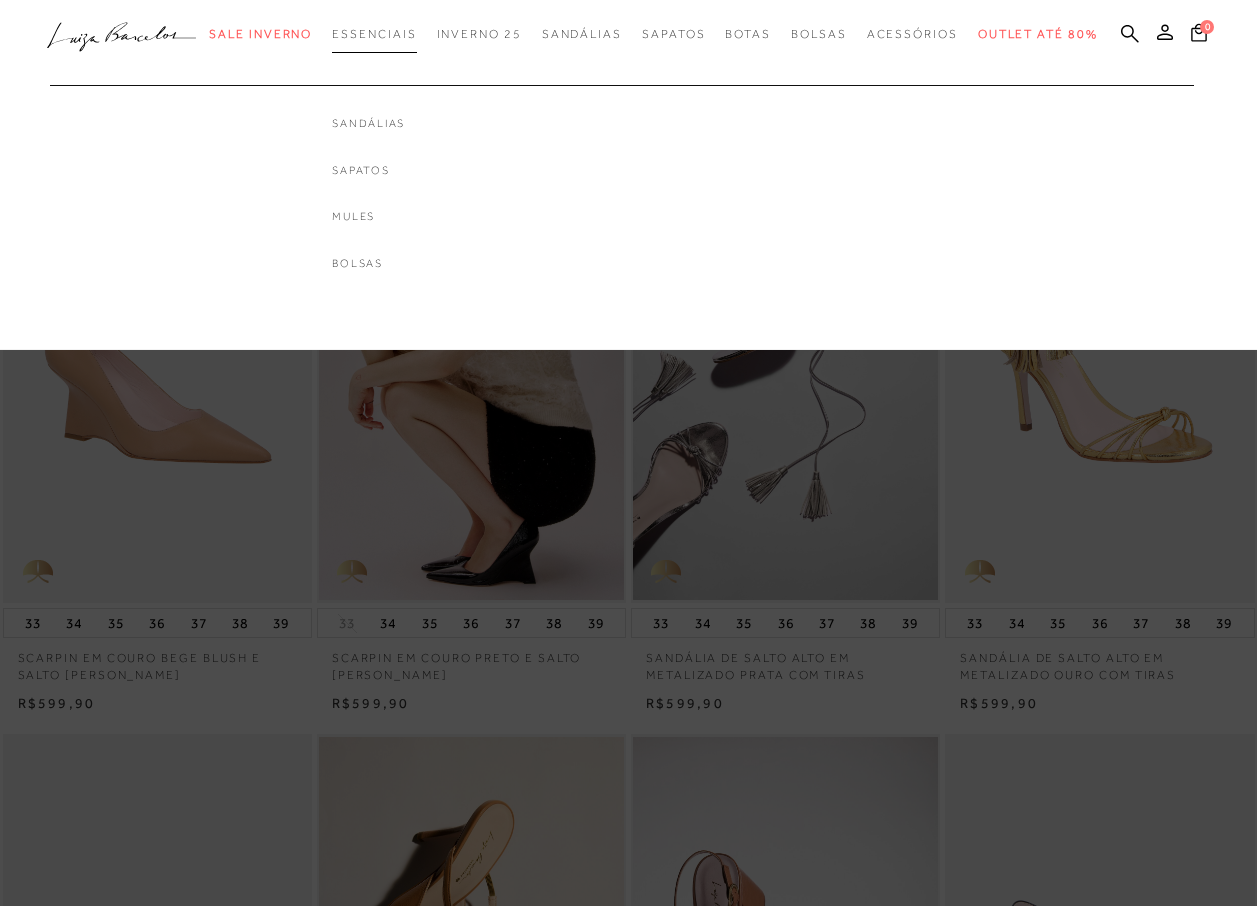 click on "Essenciais" at bounding box center (374, 34) 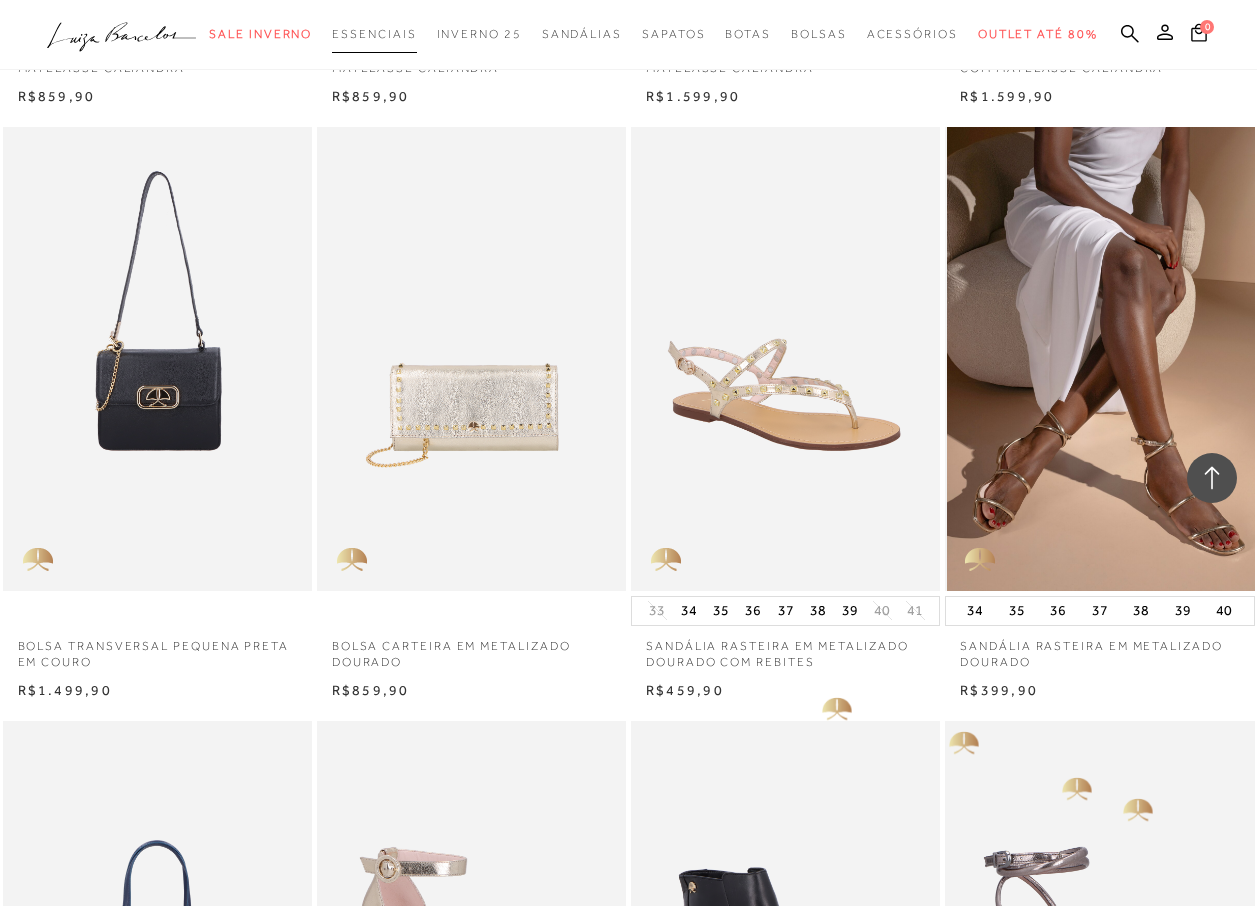 scroll, scrollTop: 9000, scrollLeft: 0, axis: vertical 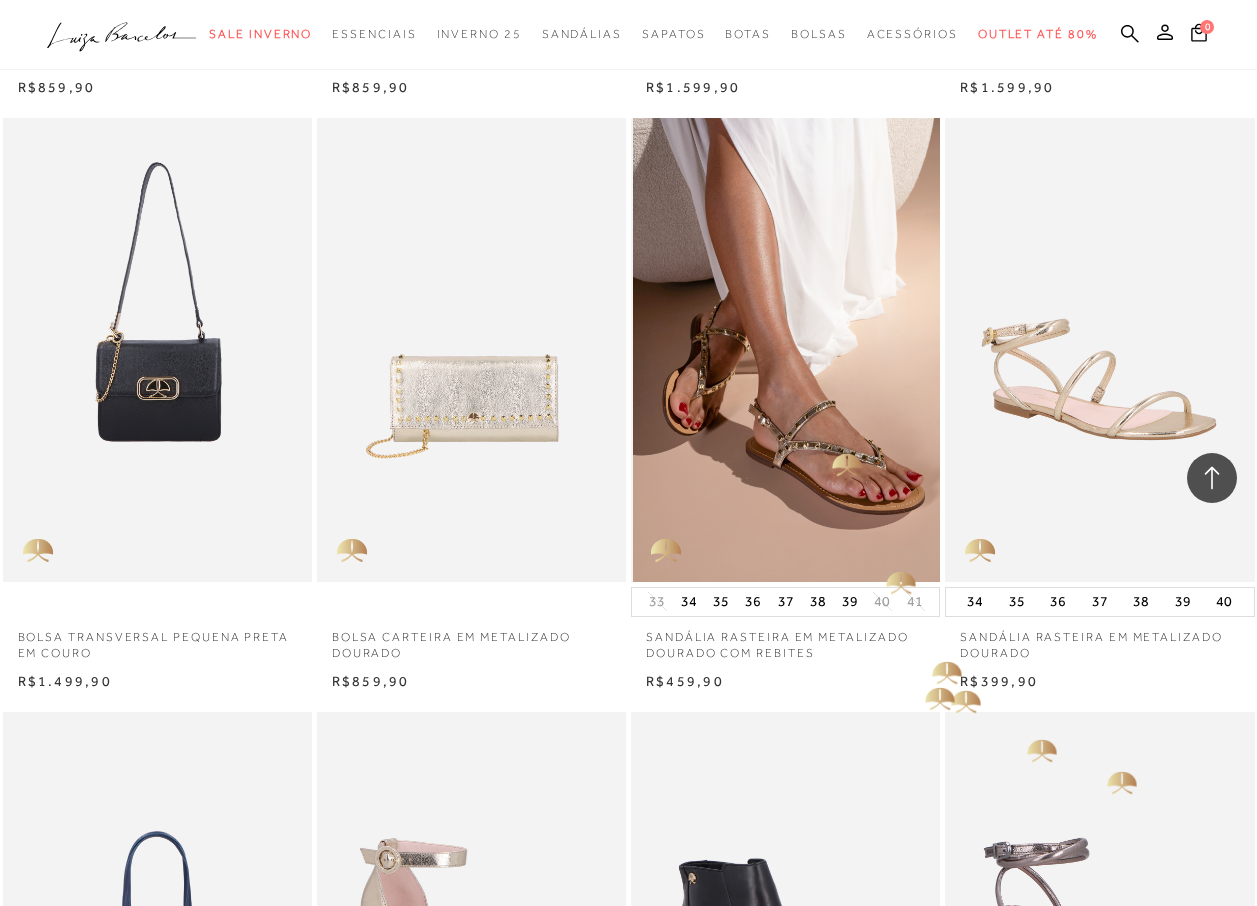 click at bounding box center [786, 350] 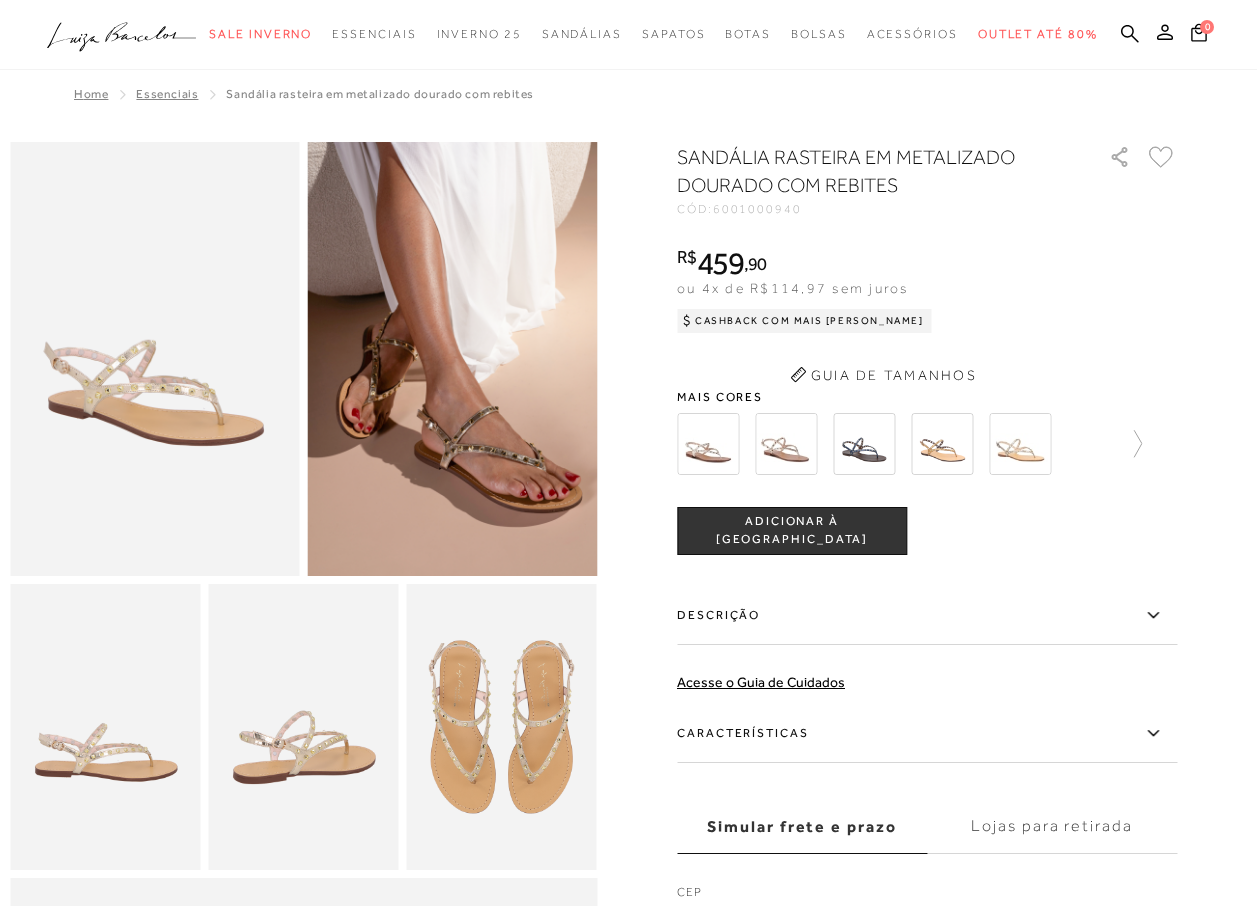scroll, scrollTop: 0, scrollLeft: 0, axis: both 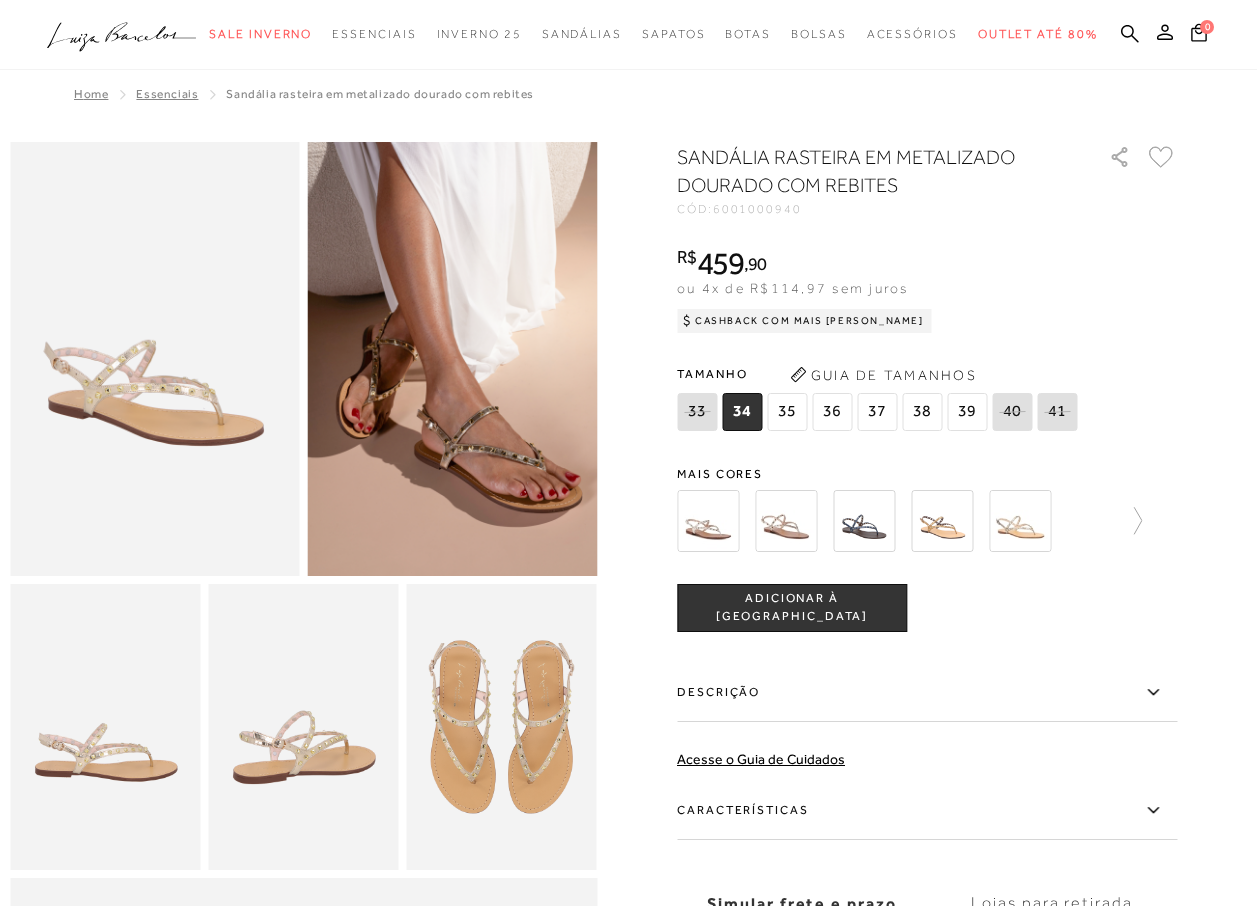 click at bounding box center (453, 359) 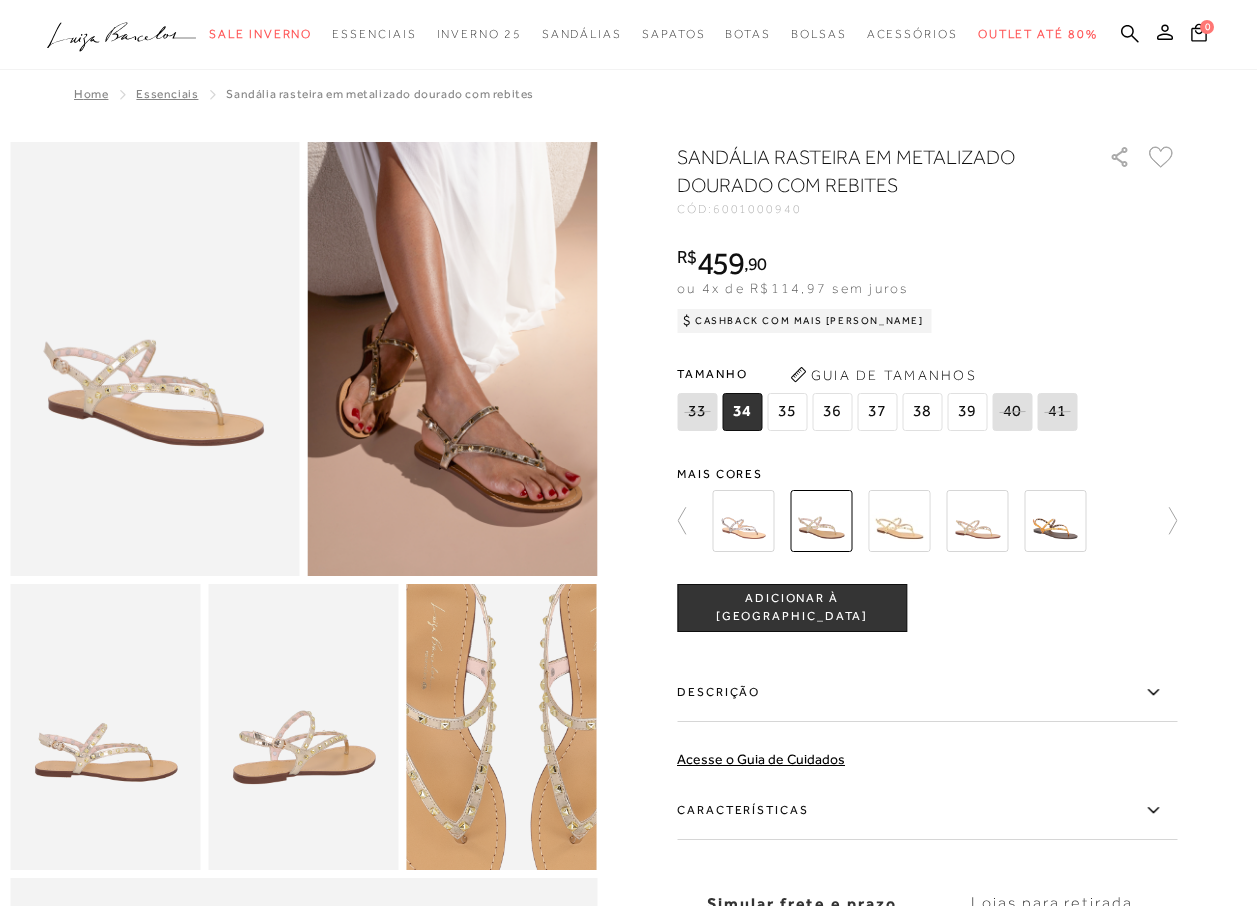 click at bounding box center (518, 730) 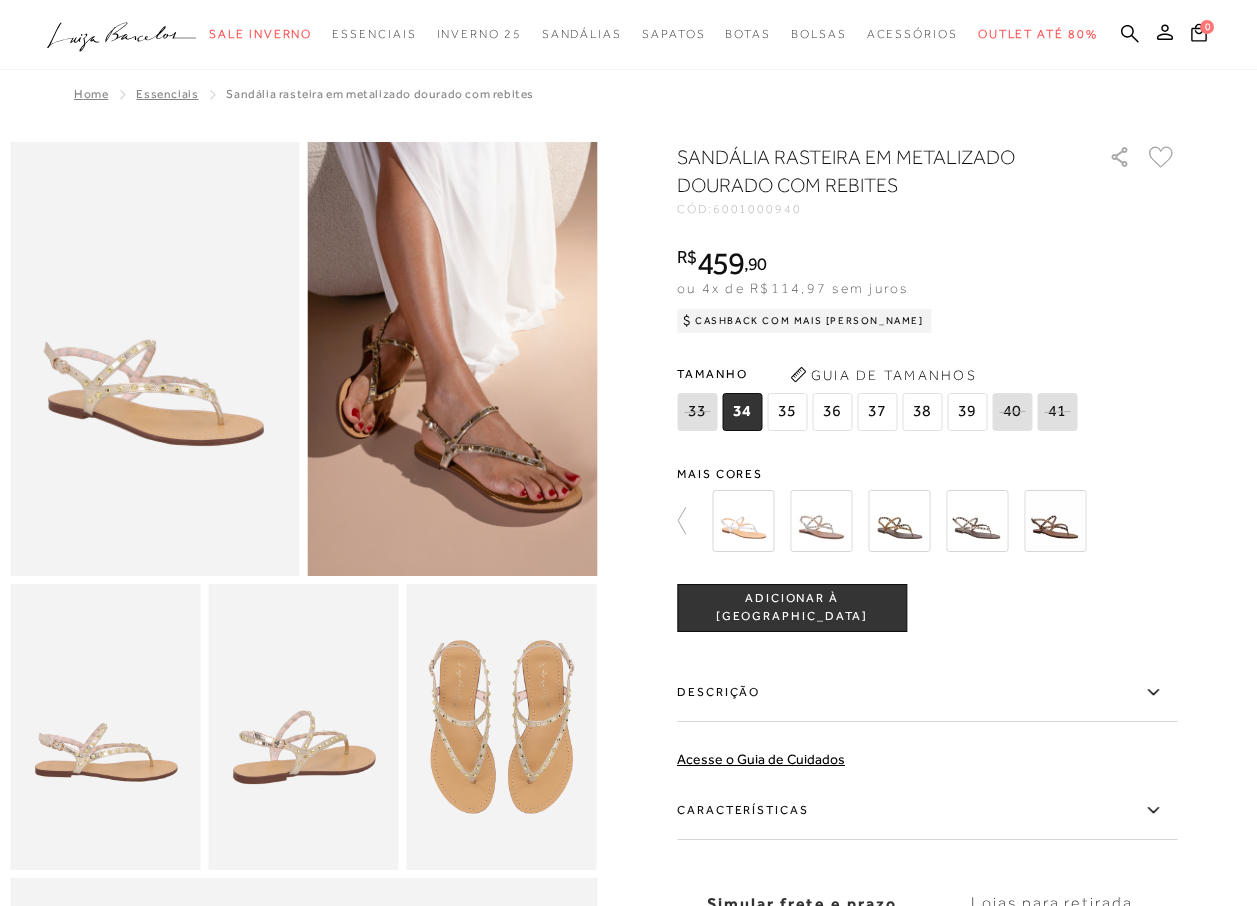 click at bounding box center [743, 521] 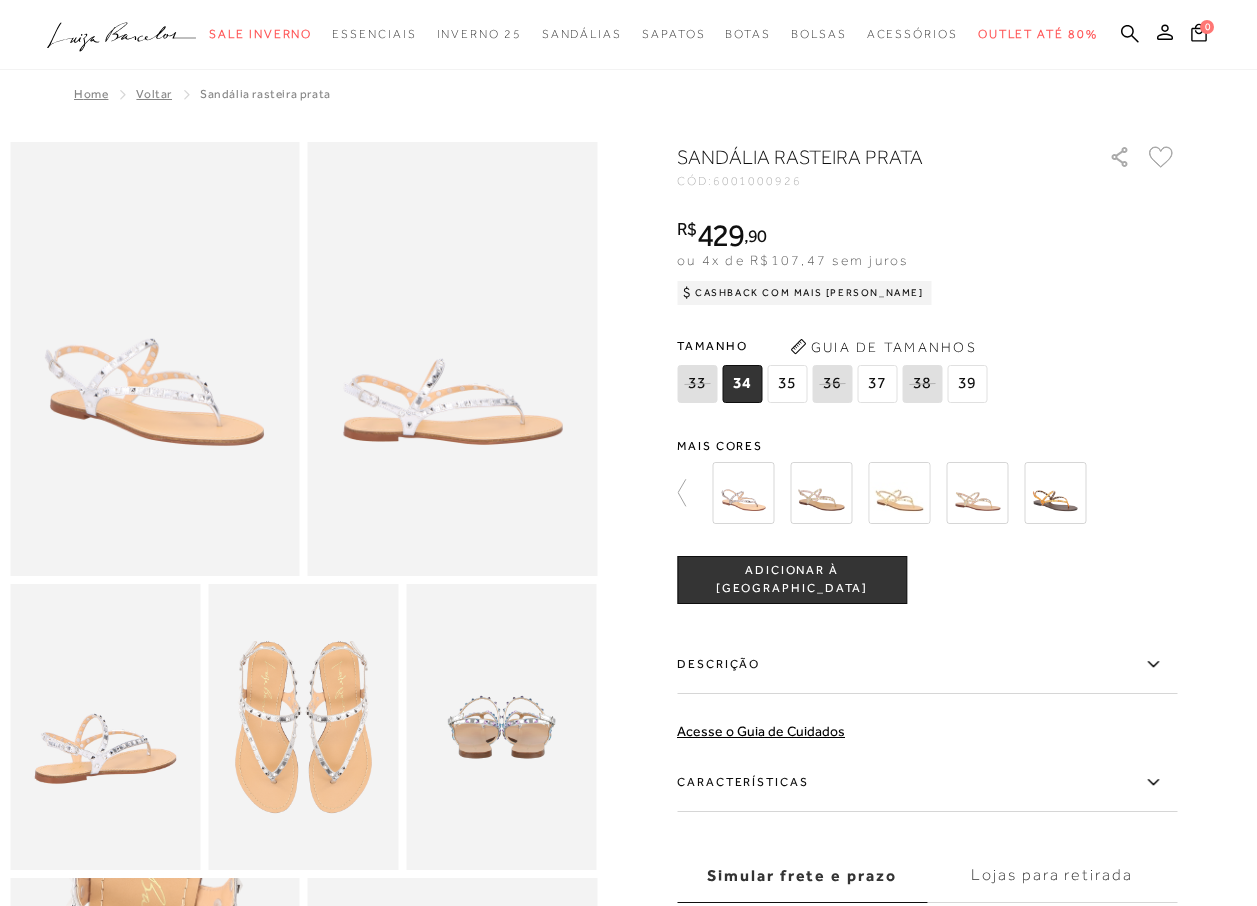 scroll, scrollTop: 0, scrollLeft: 0, axis: both 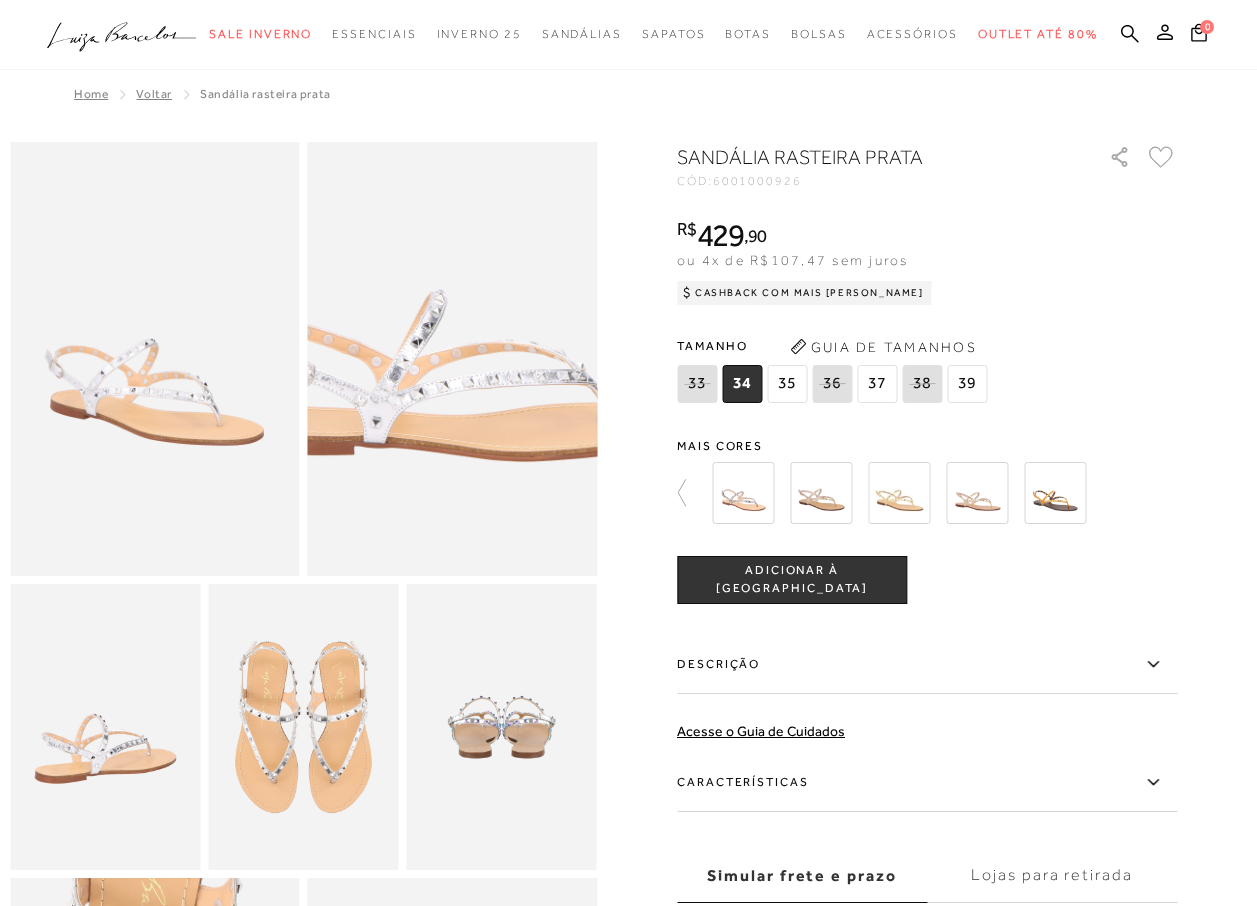 click at bounding box center (461, 290) 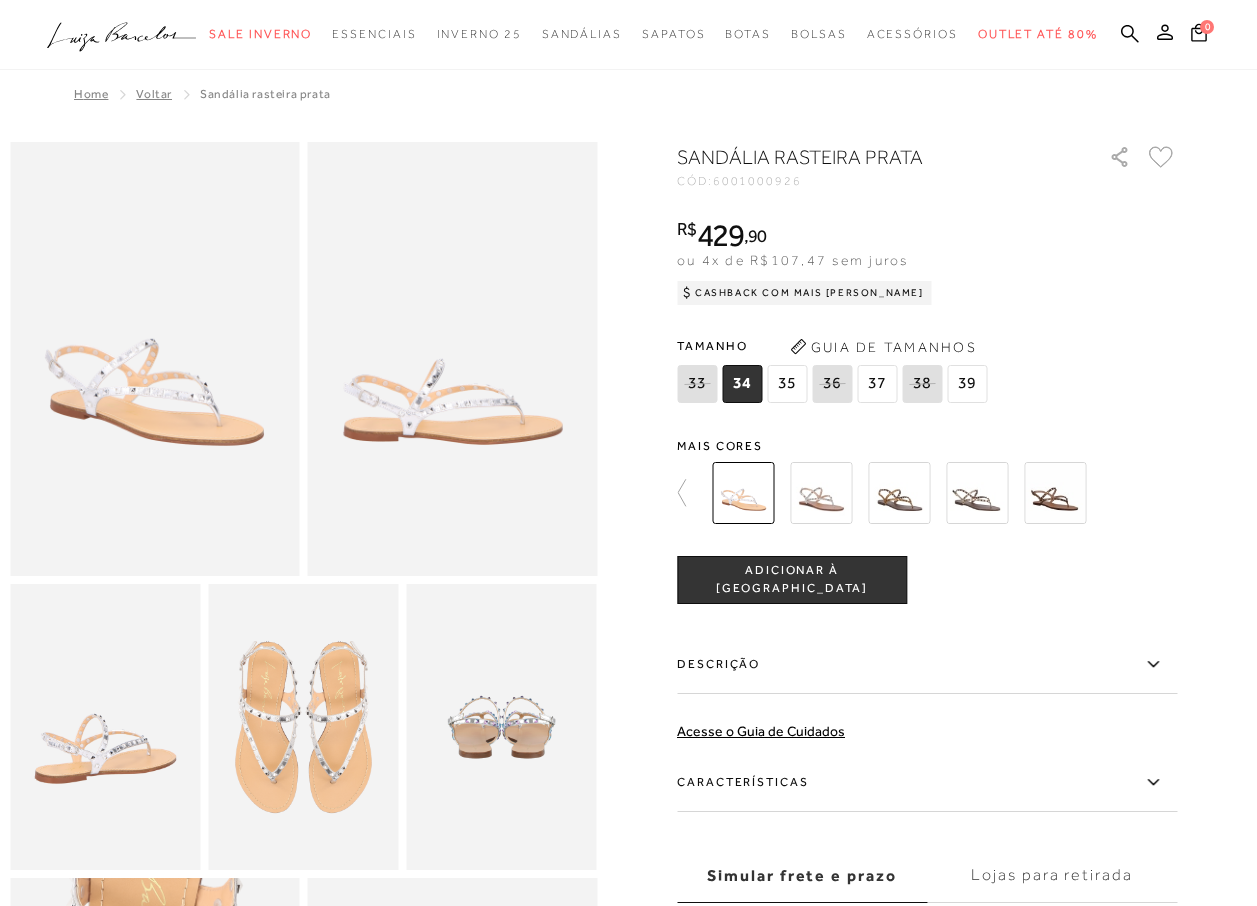 click at bounding box center [821, 493] 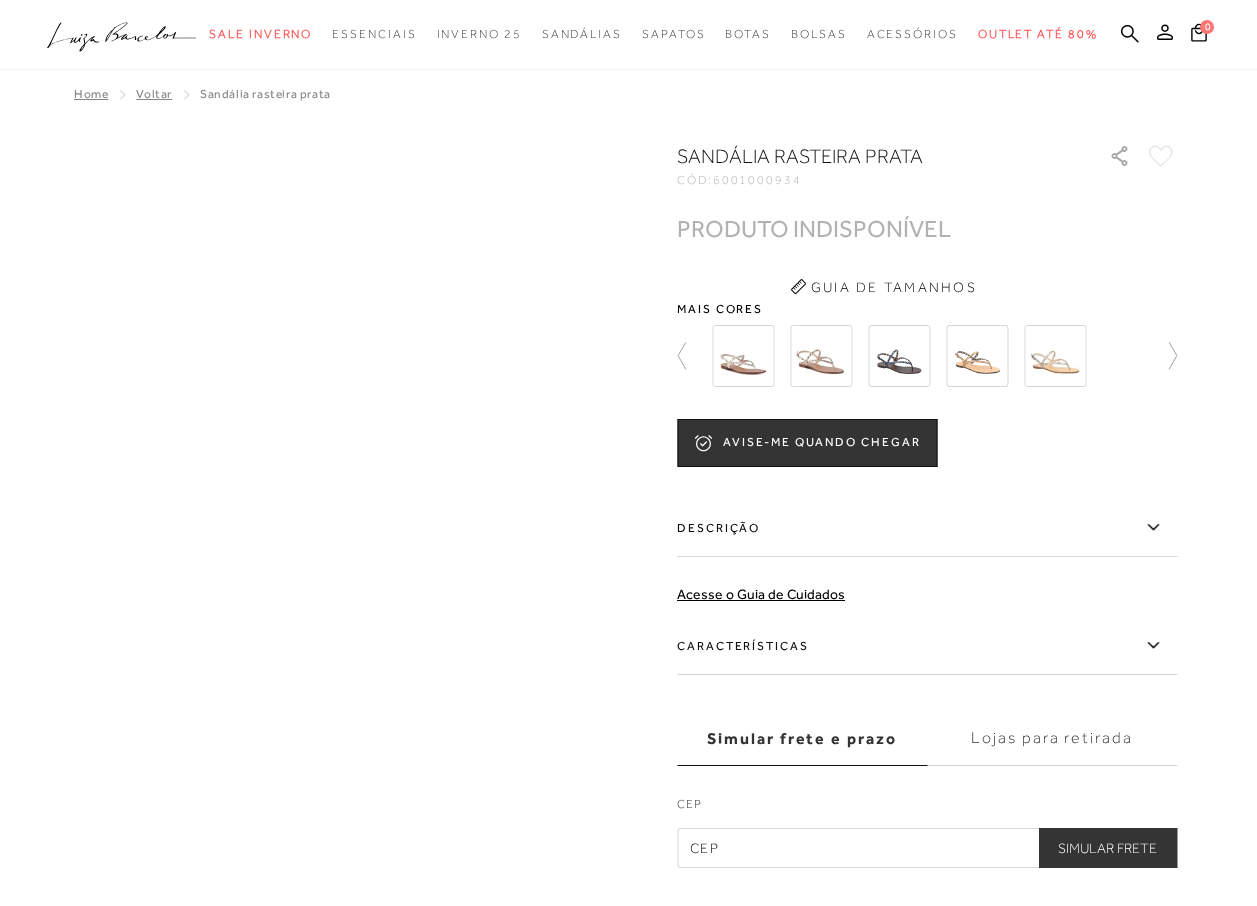 scroll, scrollTop: 0, scrollLeft: 0, axis: both 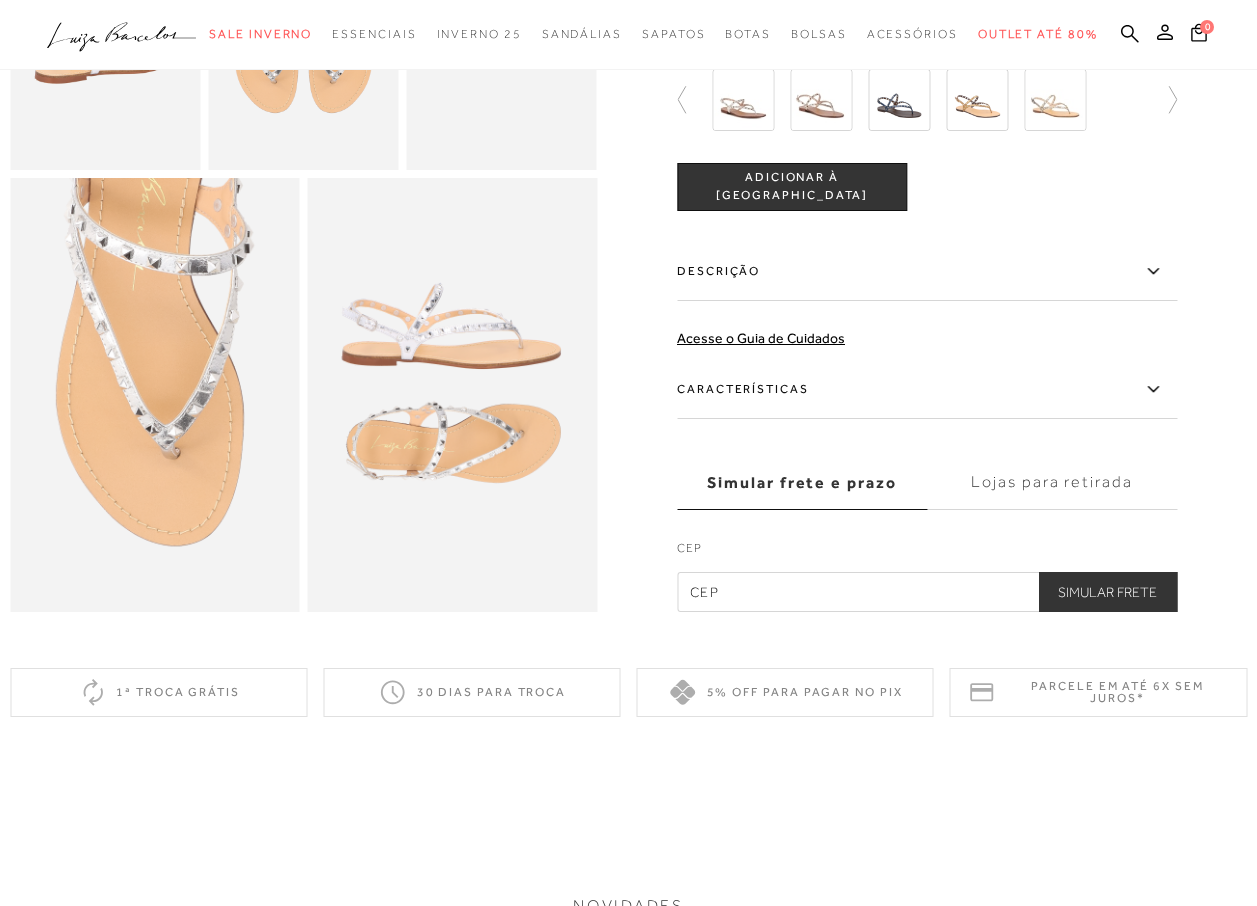 click at bounding box center (927, 592) 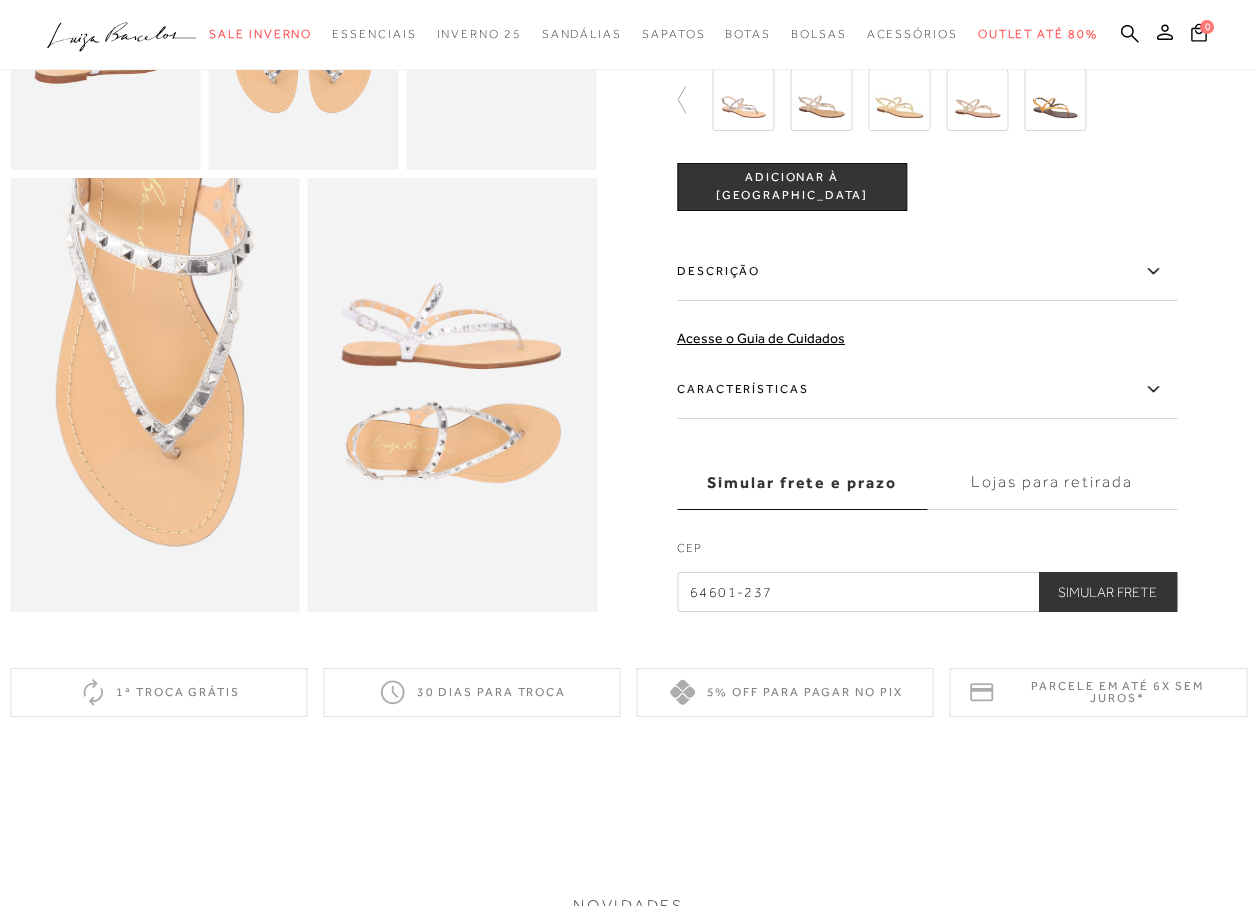 type on "64601-237" 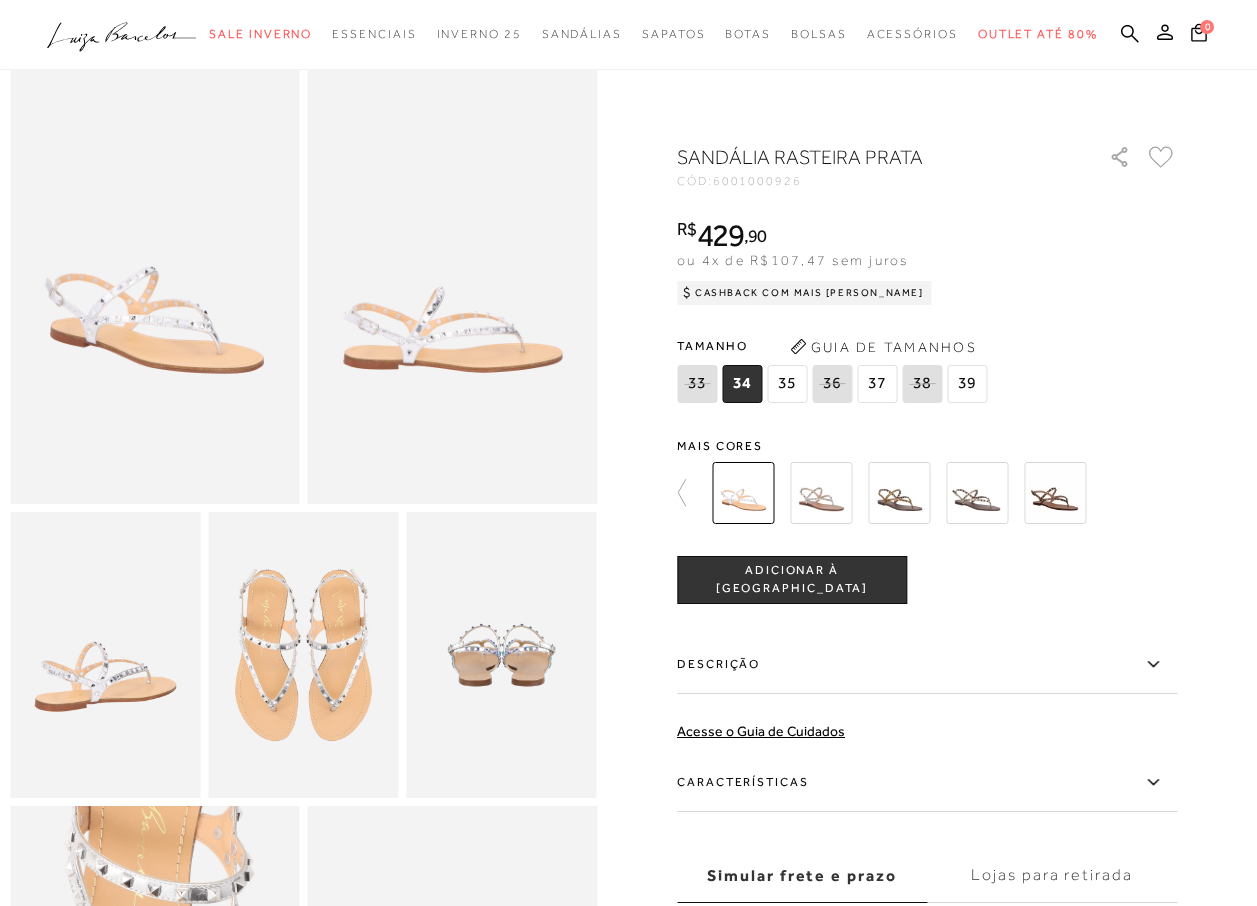 scroll, scrollTop: 0, scrollLeft: 0, axis: both 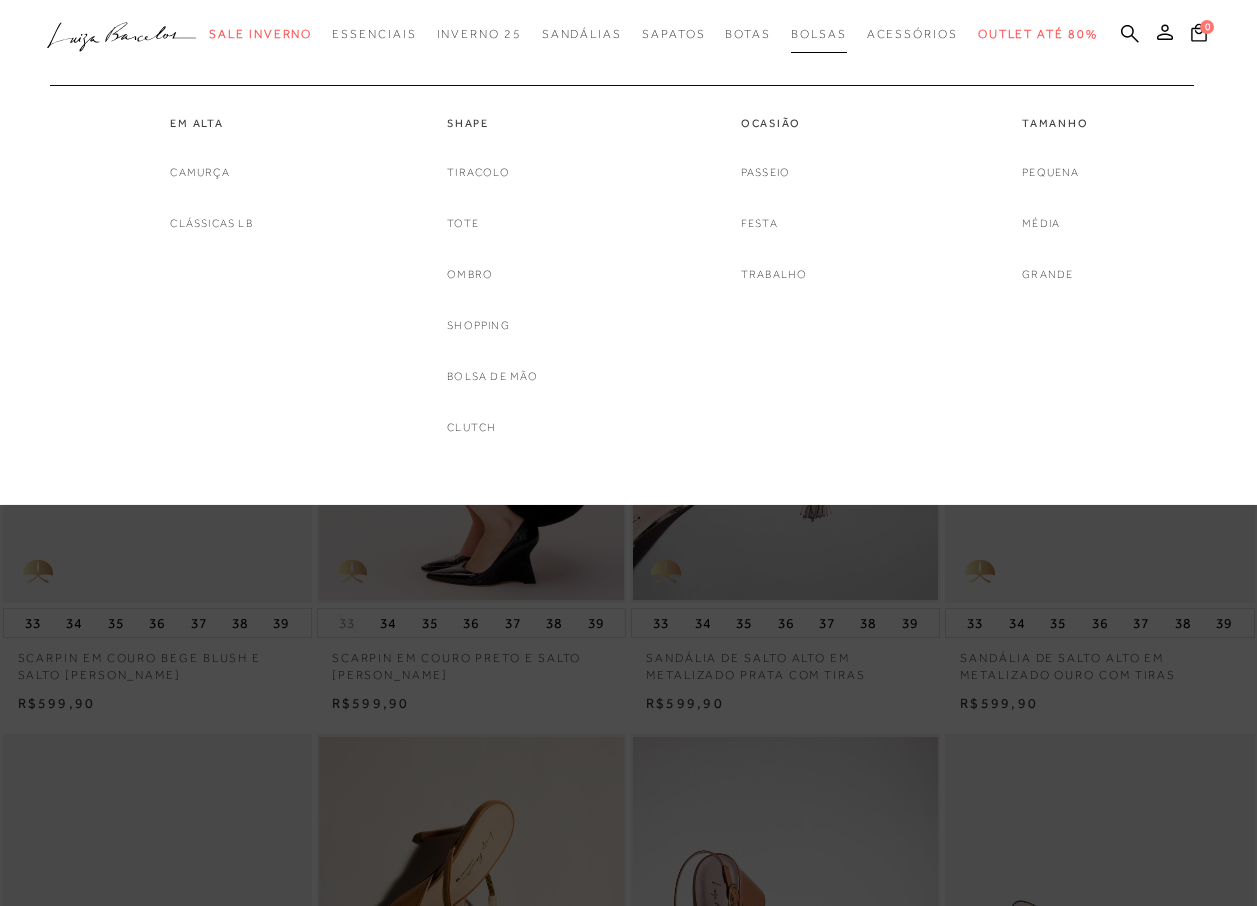 click on "Bolsas" at bounding box center (819, 34) 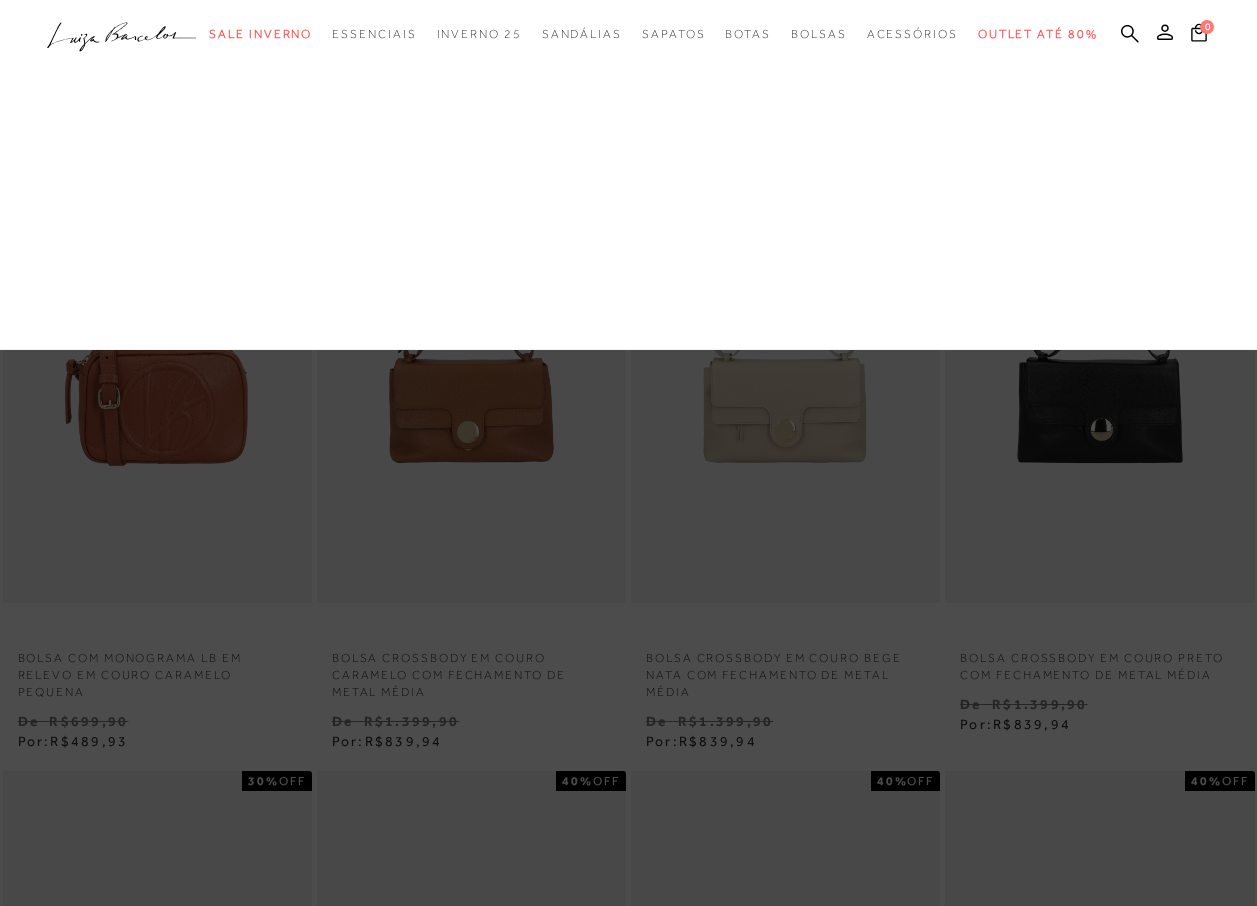 click on "Bolsas" at bounding box center (0, 0) 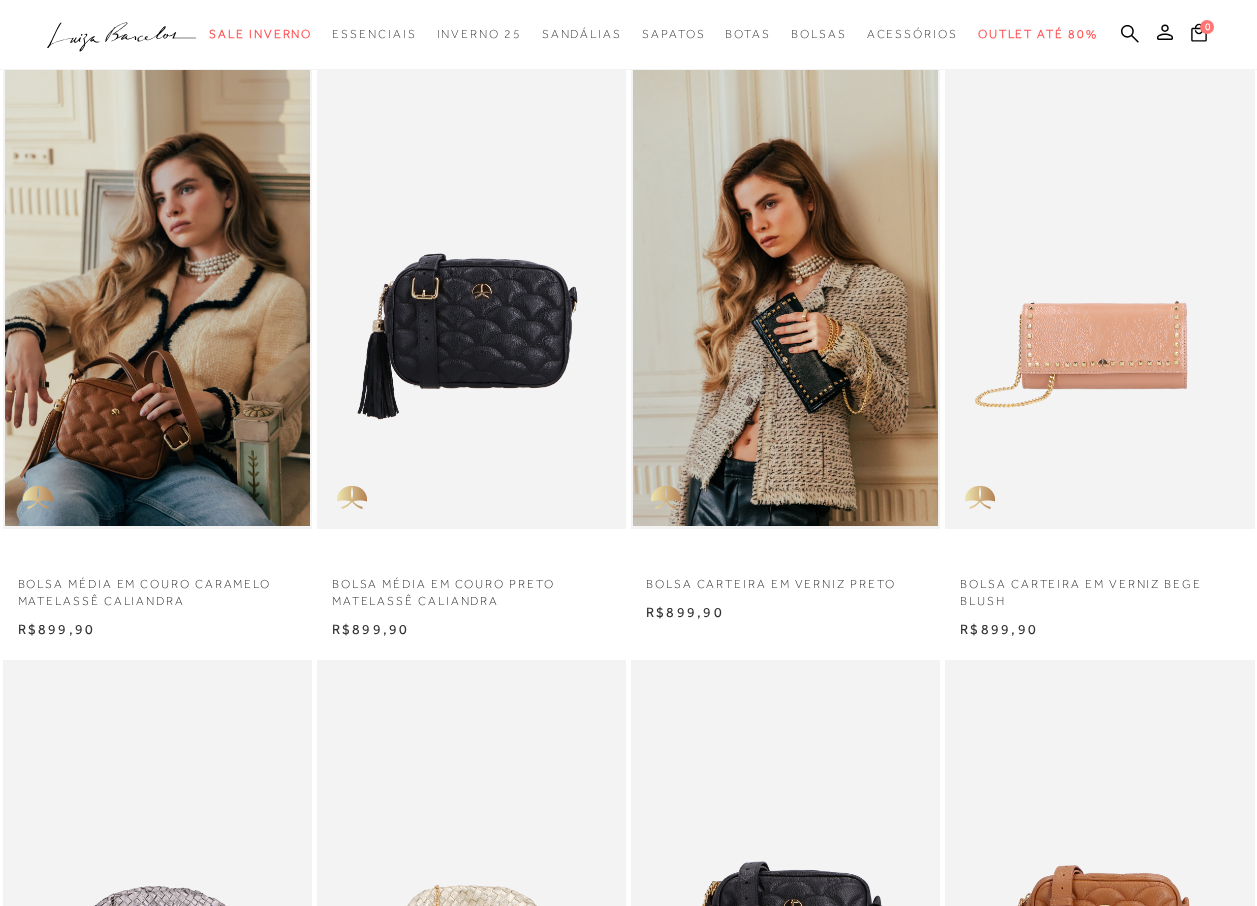 scroll, scrollTop: 0, scrollLeft: 0, axis: both 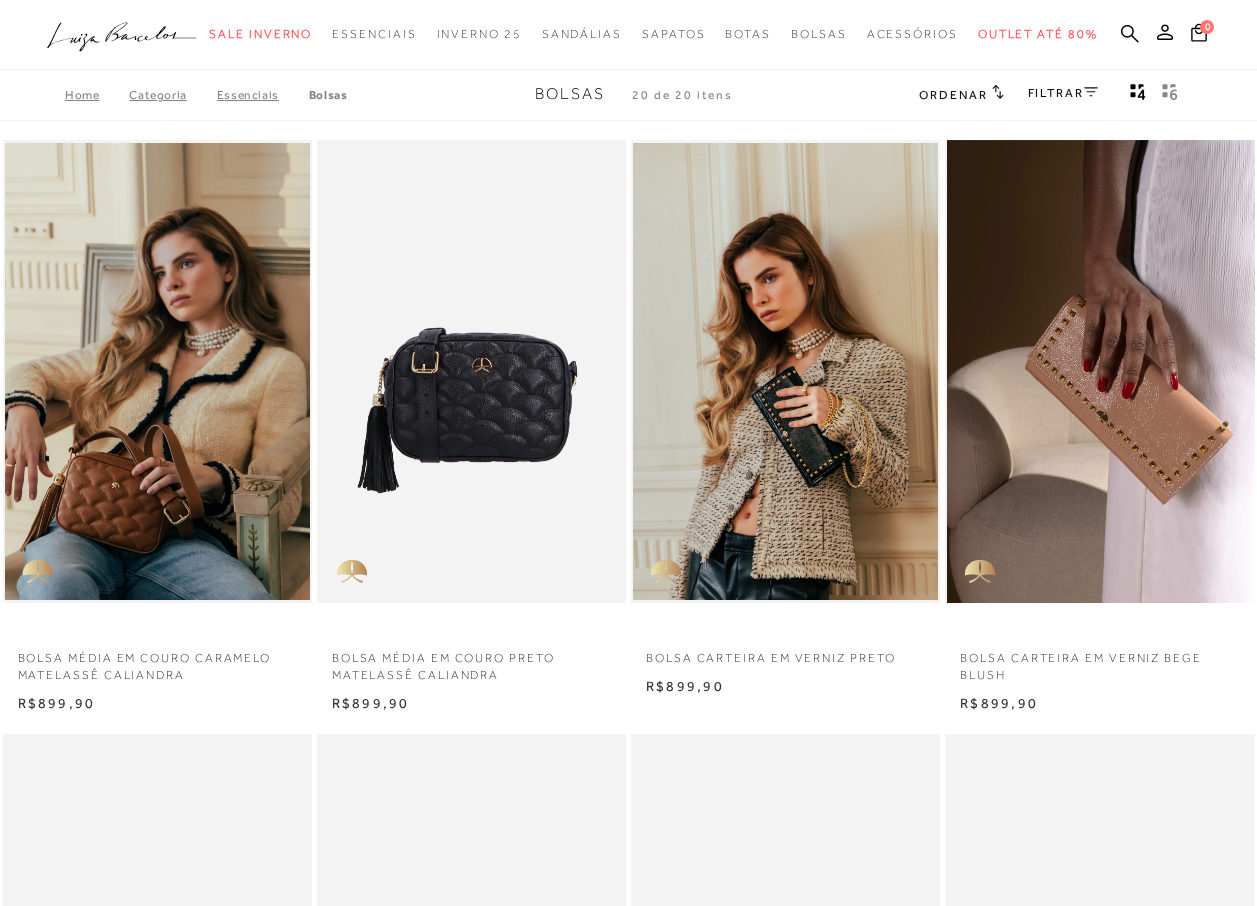 click at bounding box center (1100, 372) 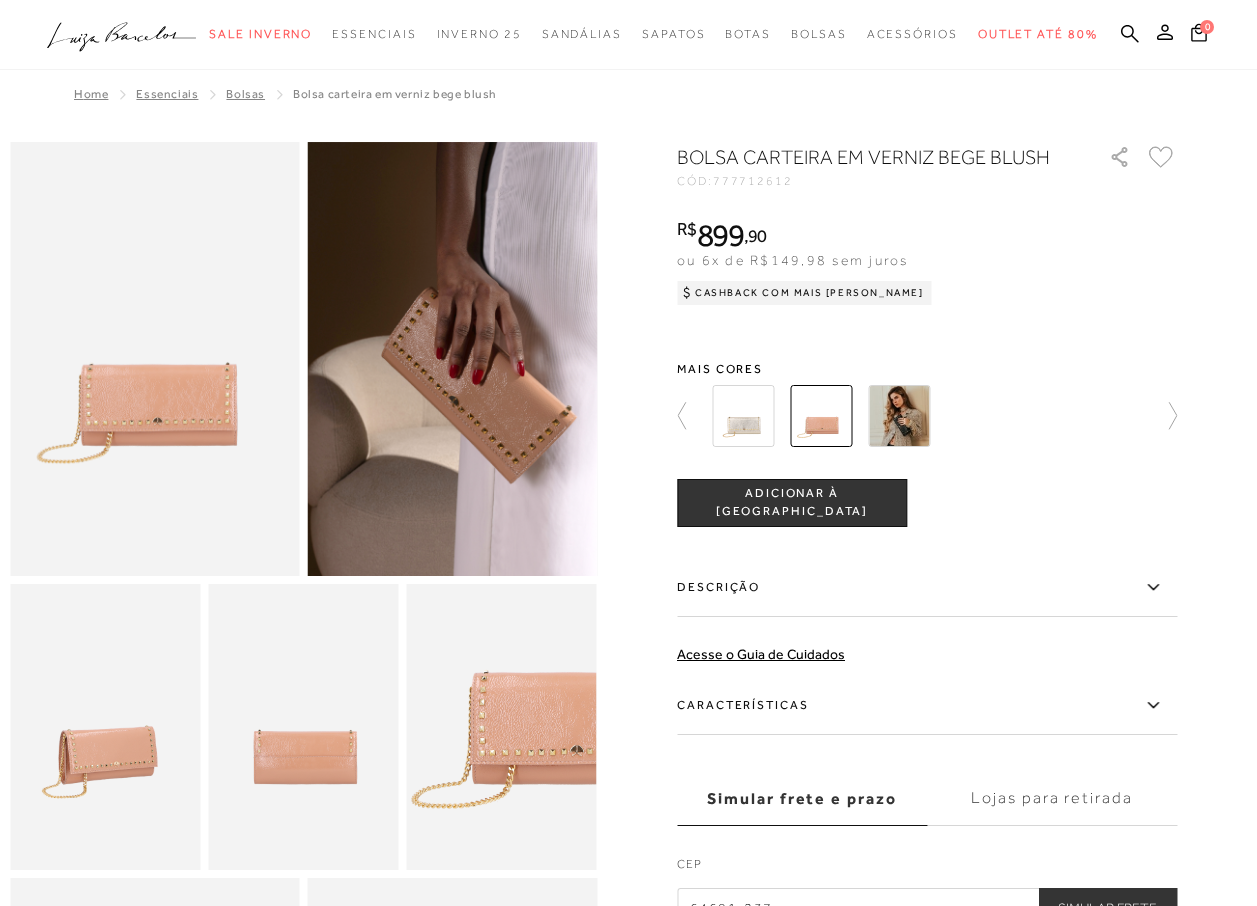 scroll, scrollTop: 0, scrollLeft: 0, axis: both 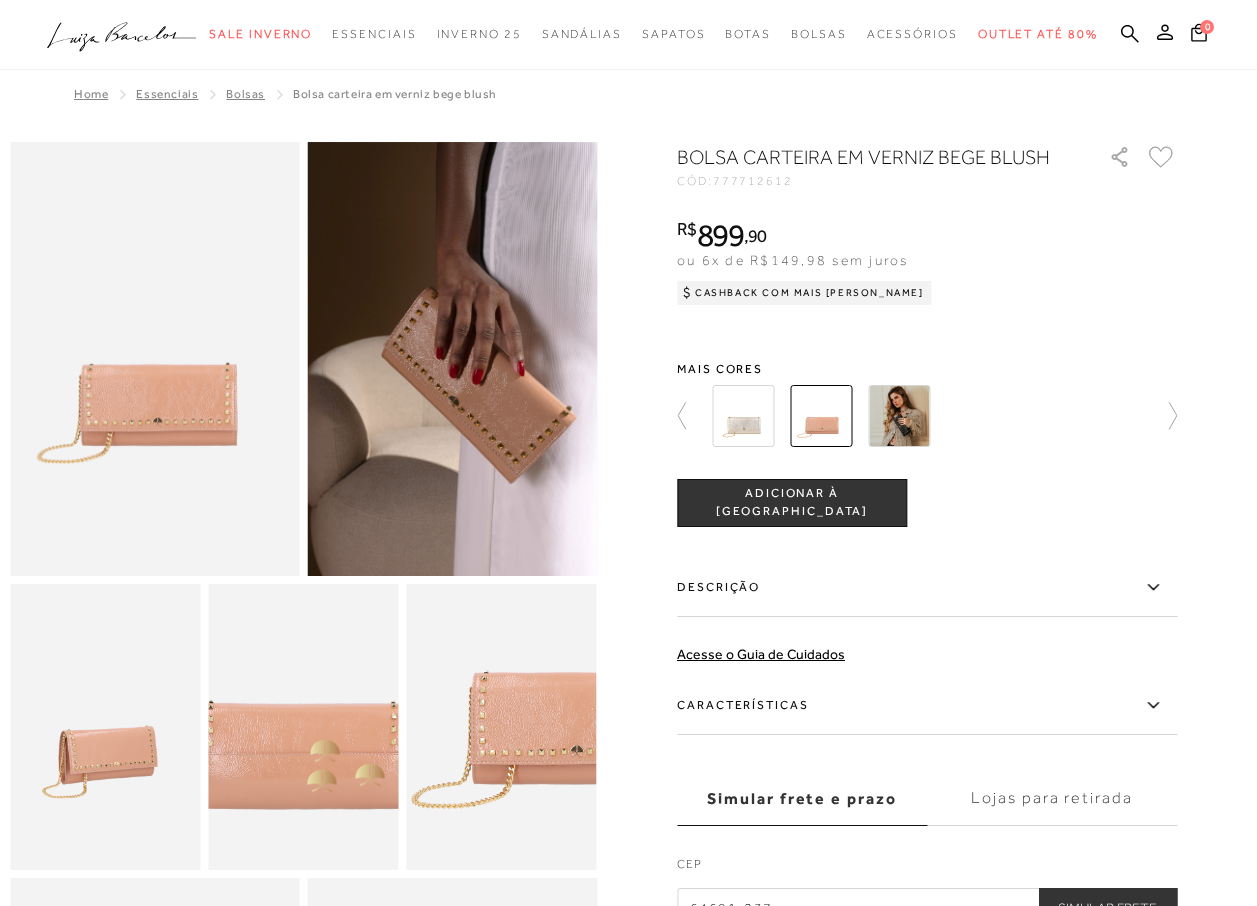 click at bounding box center [299, 695] 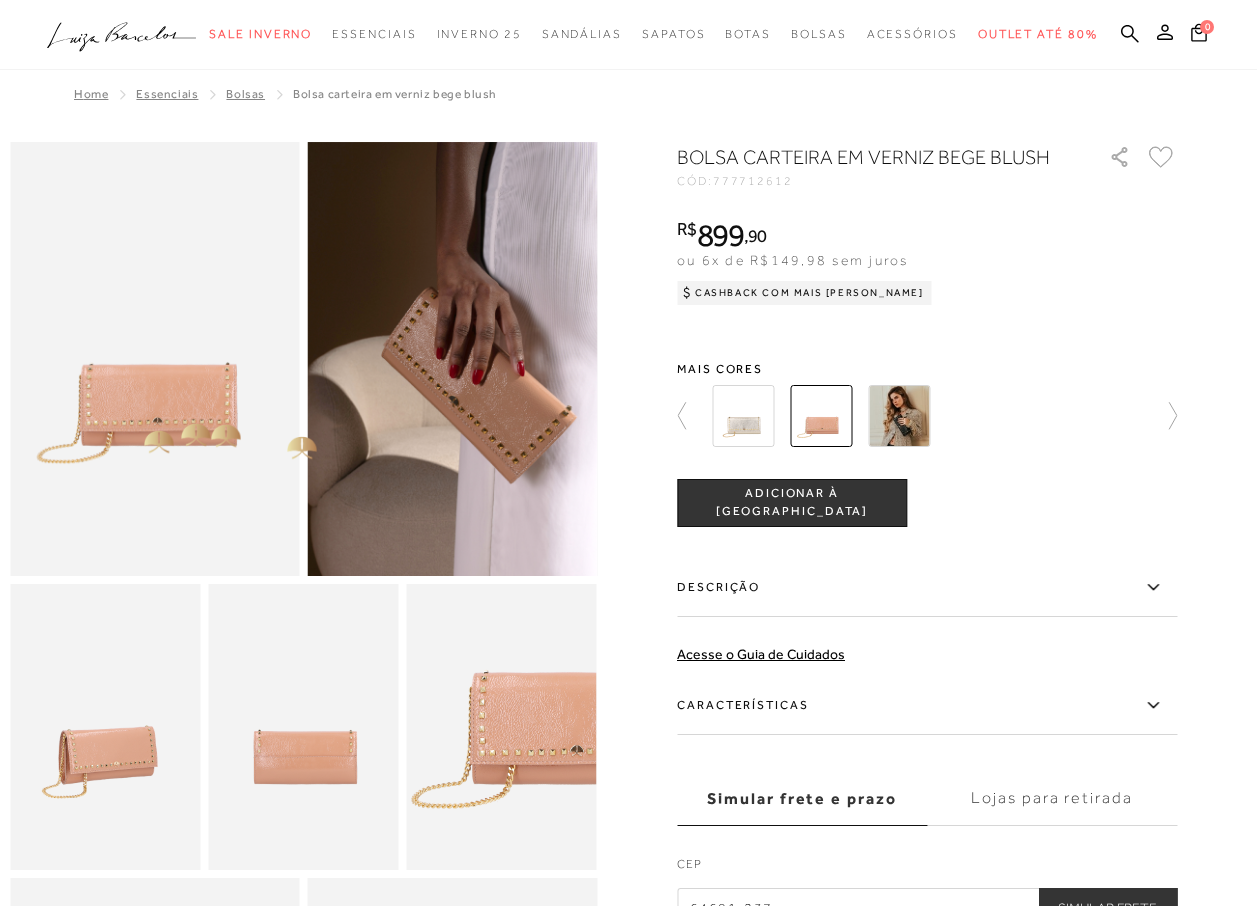 click at bounding box center (155, 359) 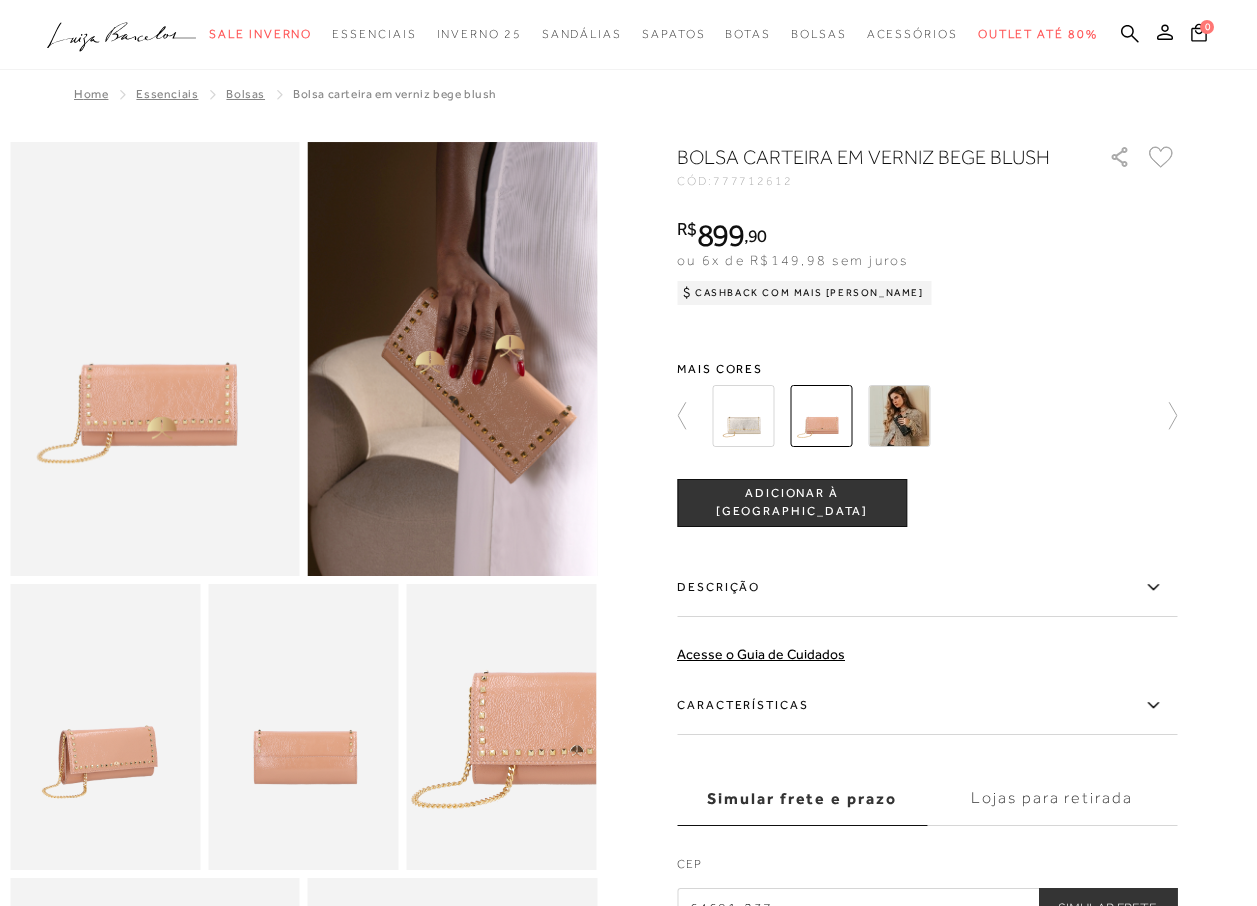 click at bounding box center [453, 359] 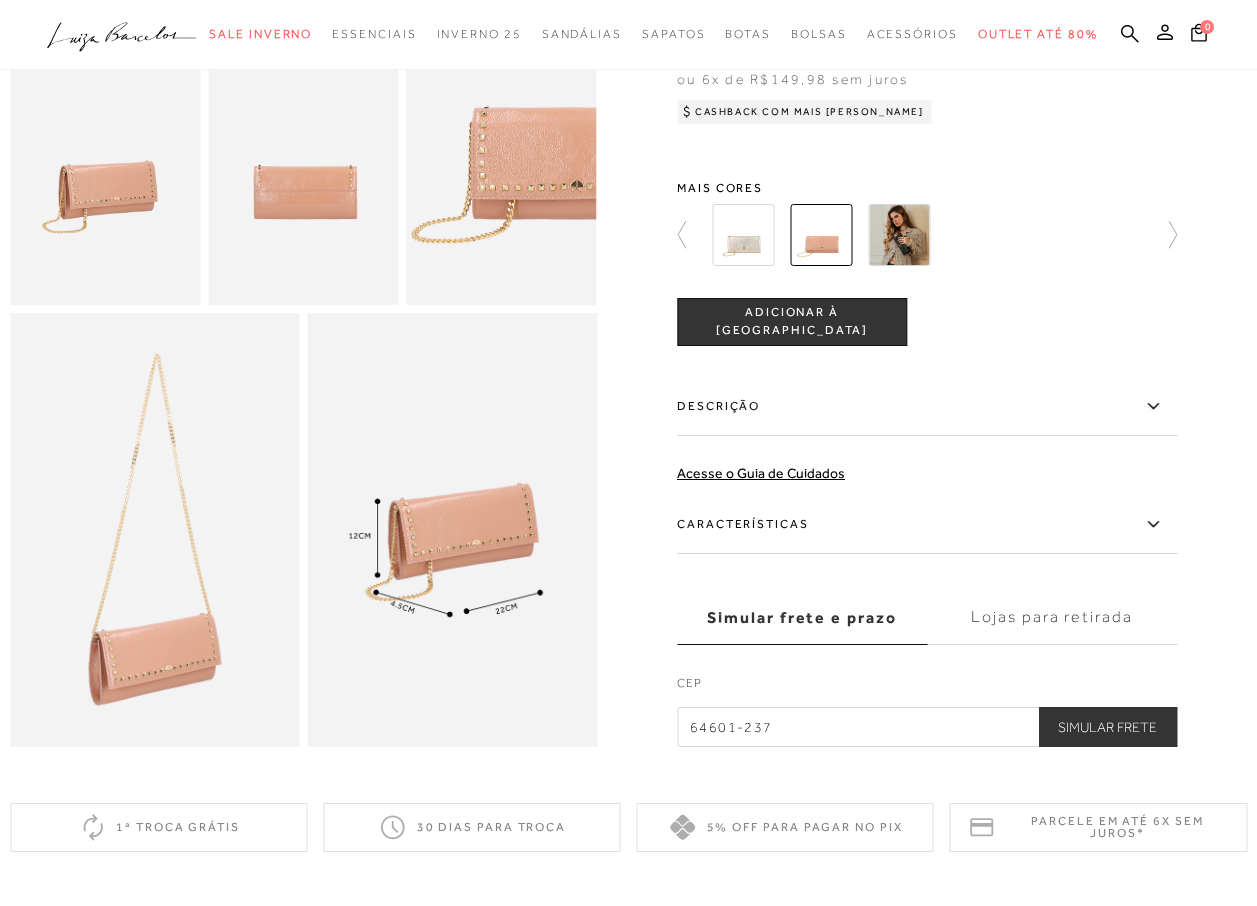 scroll, scrollTop: 600, scrollLeft: 0, axis: vertical 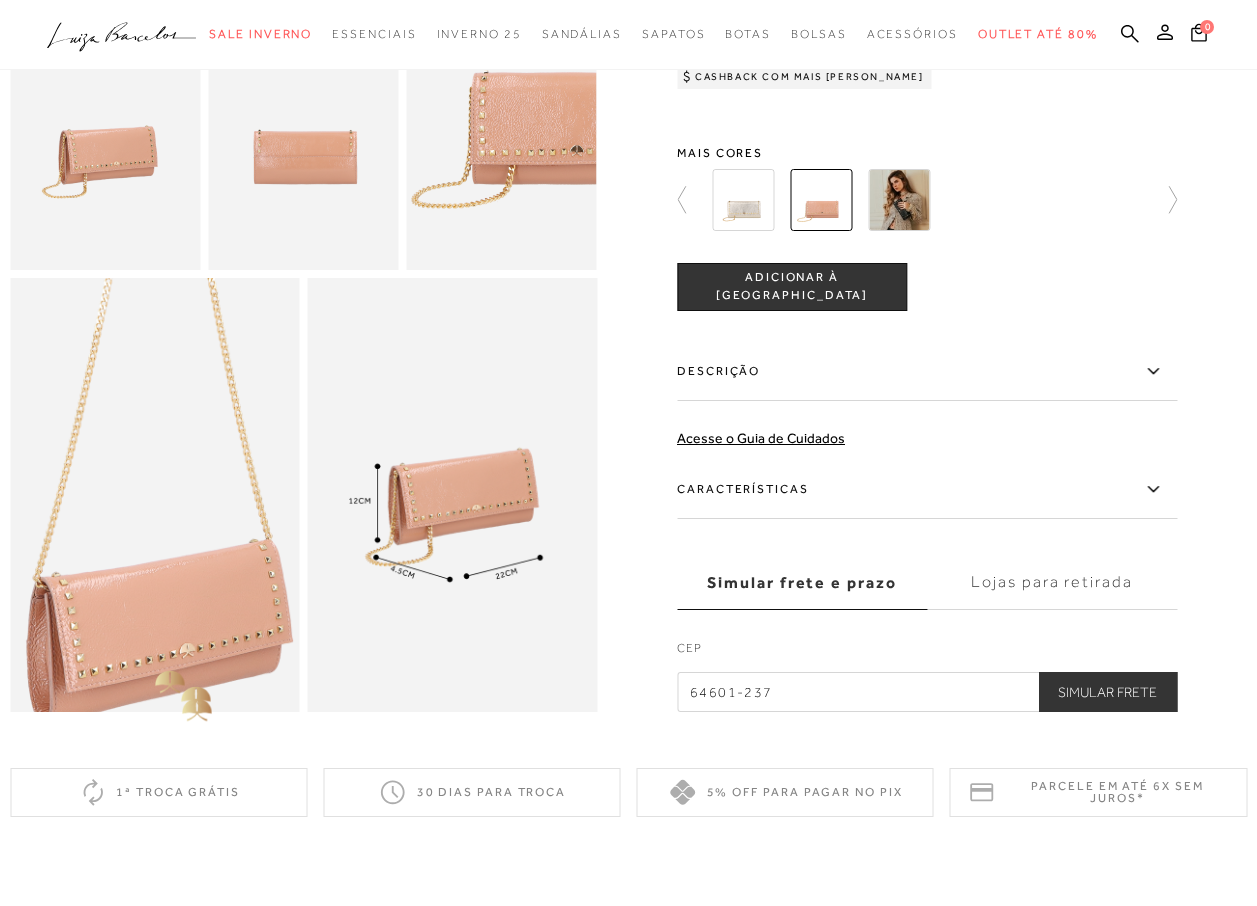 click at bounding box center [158, 373] 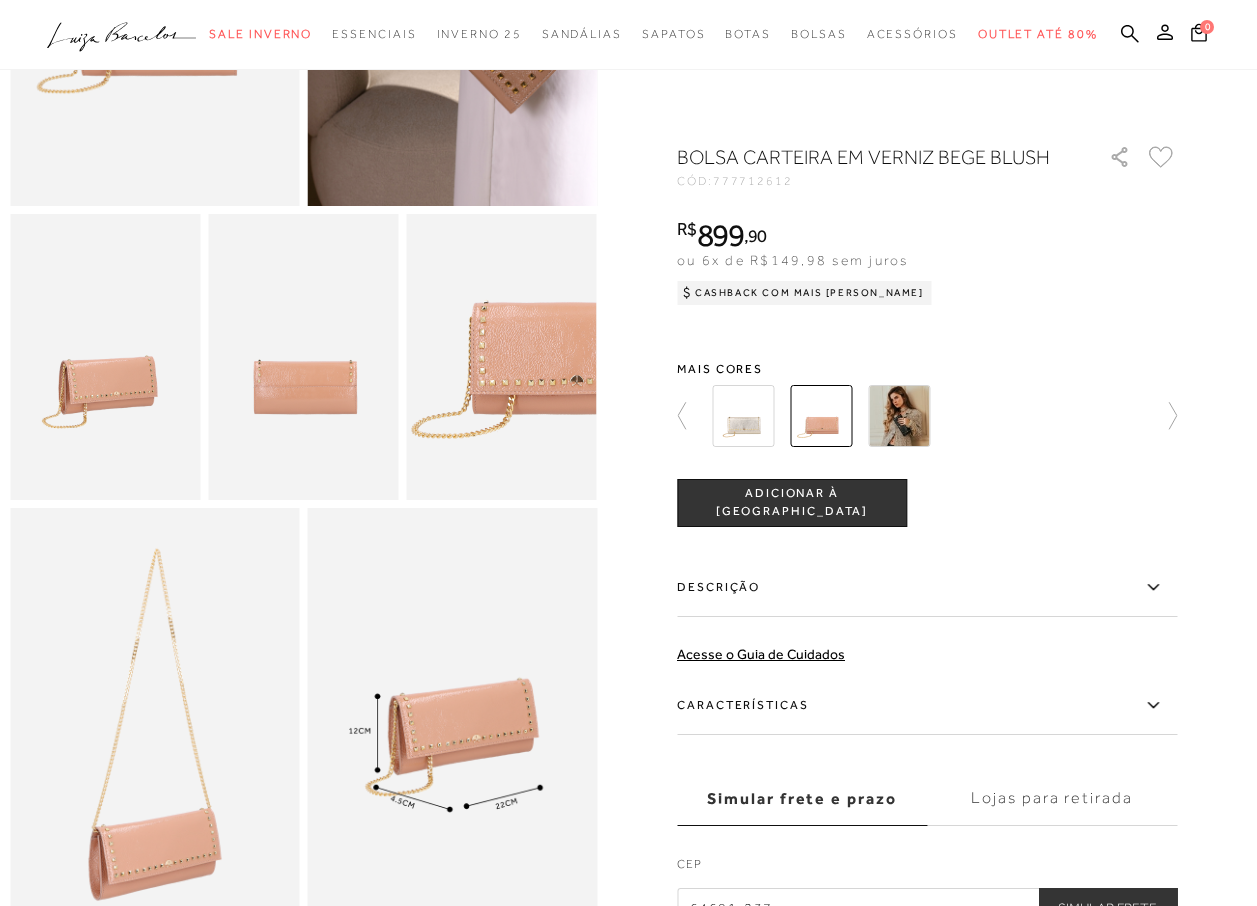 scroll, scrollTop: 500, scrollLeft: 0, axis: vertical 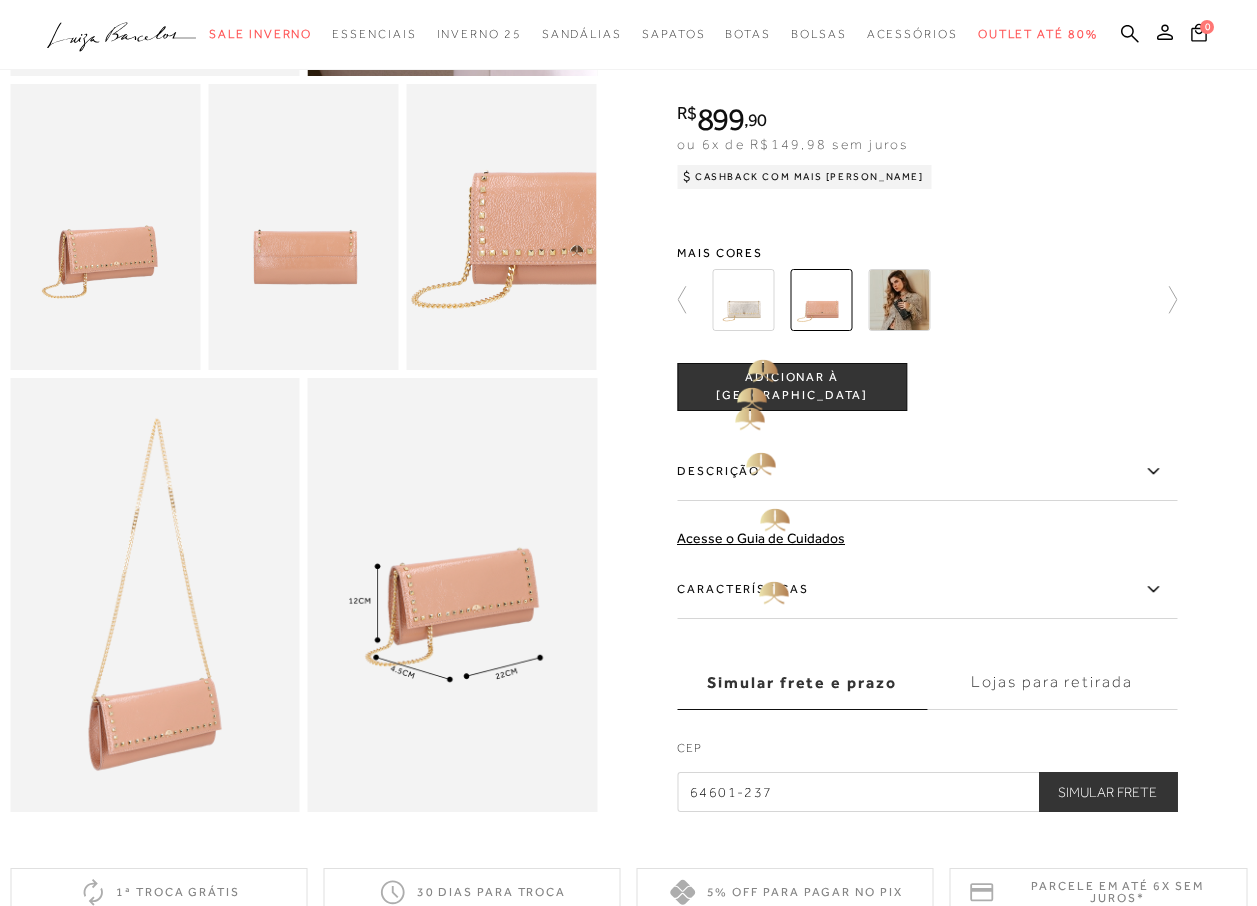 click at bounding box center (743, 300) 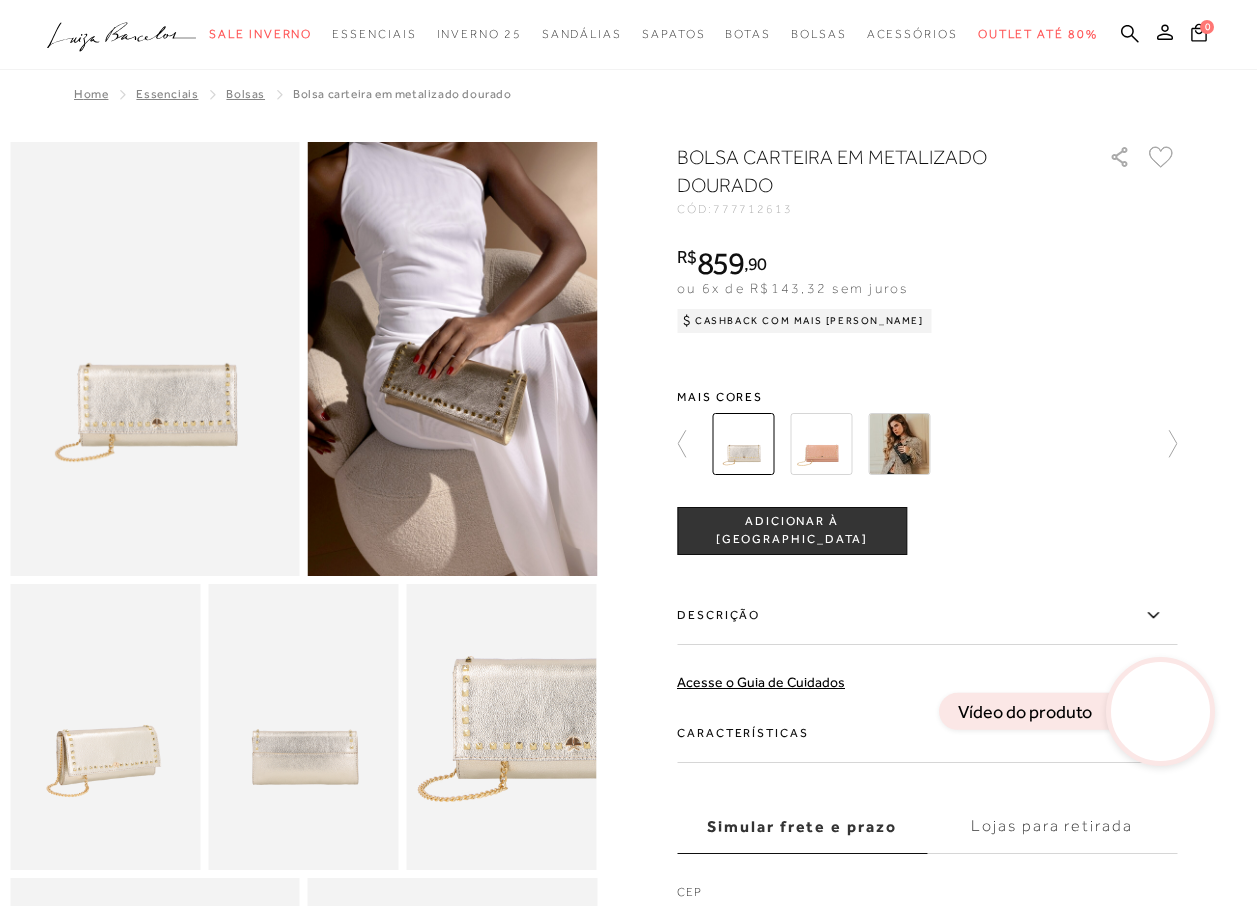 scroll, scrollTop: 0, scrollLeft: 0, axis: both 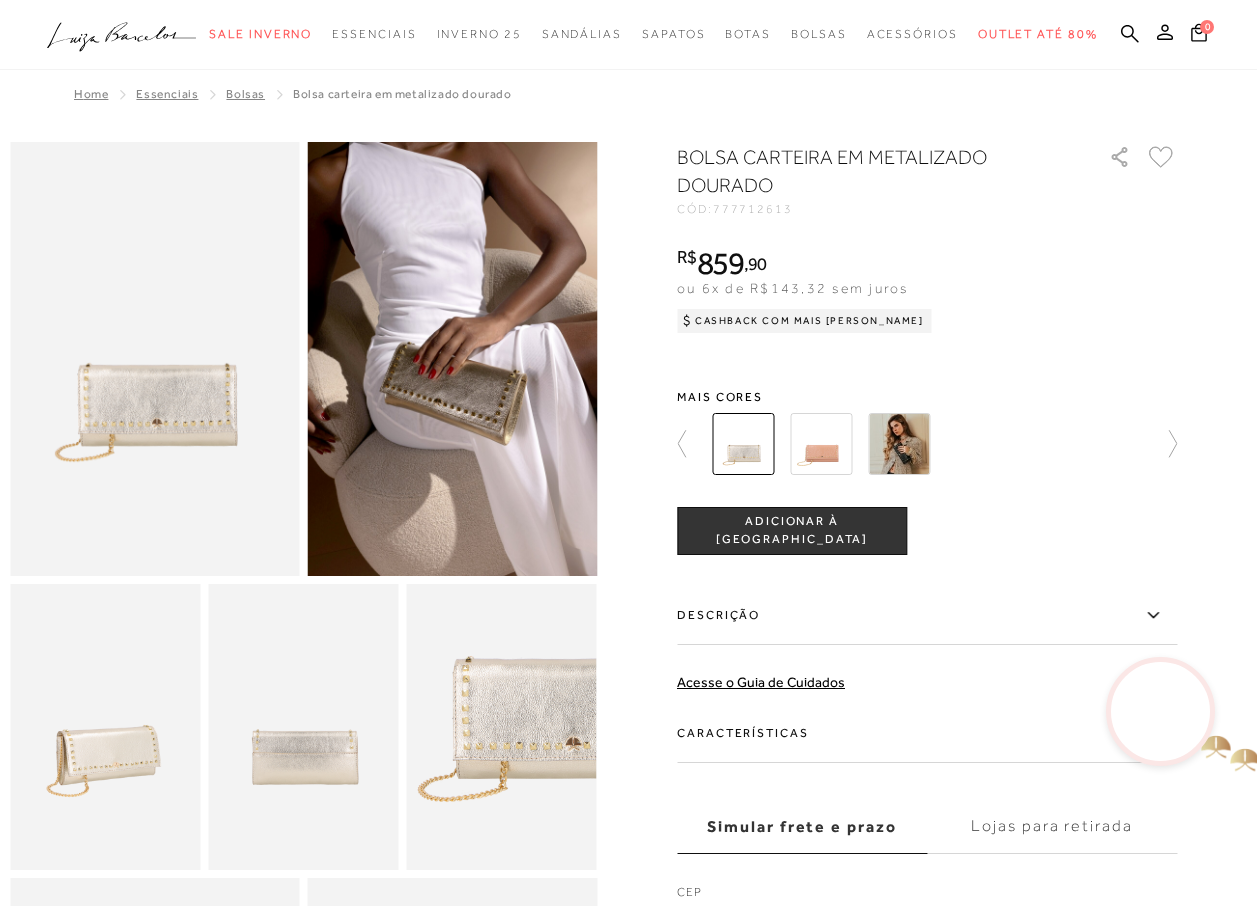 click at bounding box center (1161, 712) 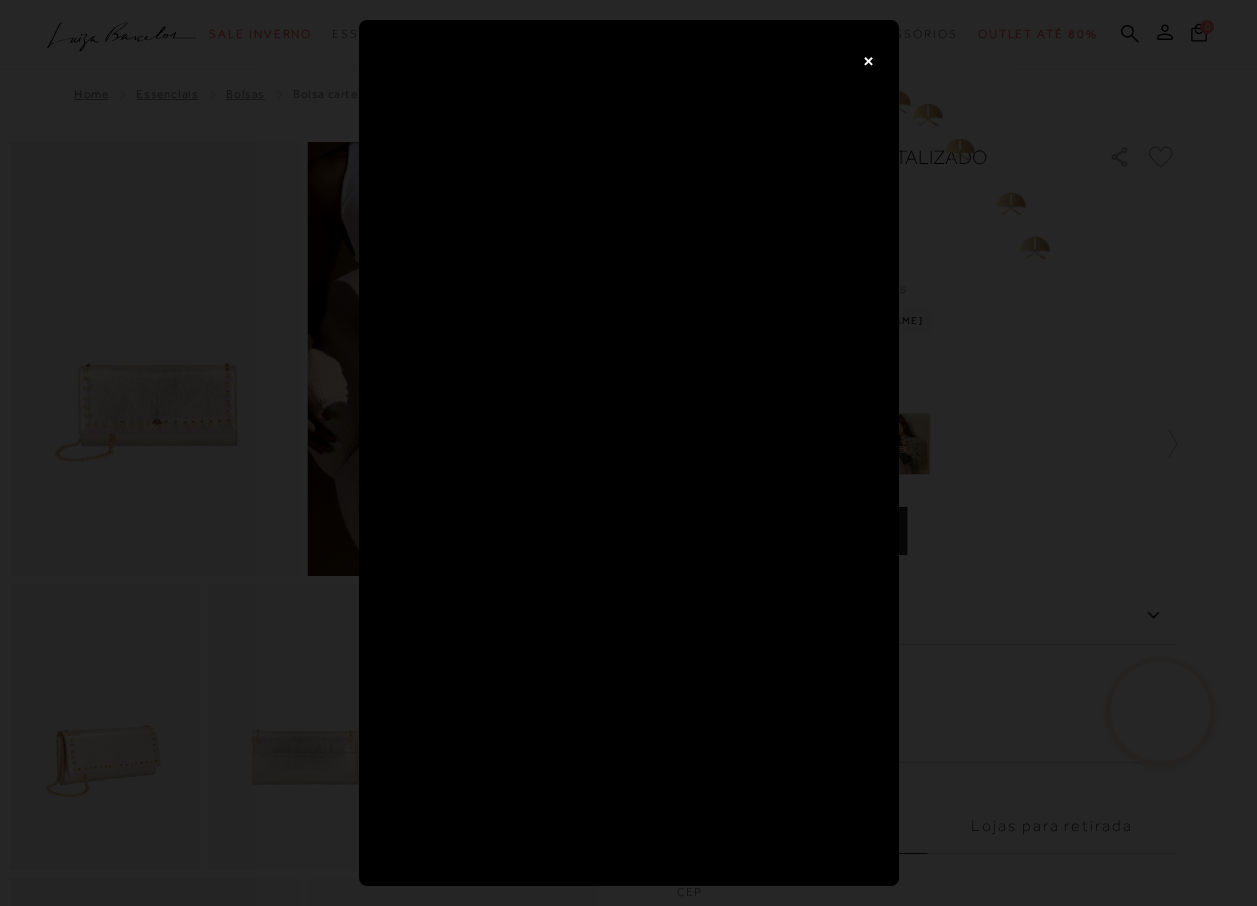 click on "×" at bounding box center (869, 60) 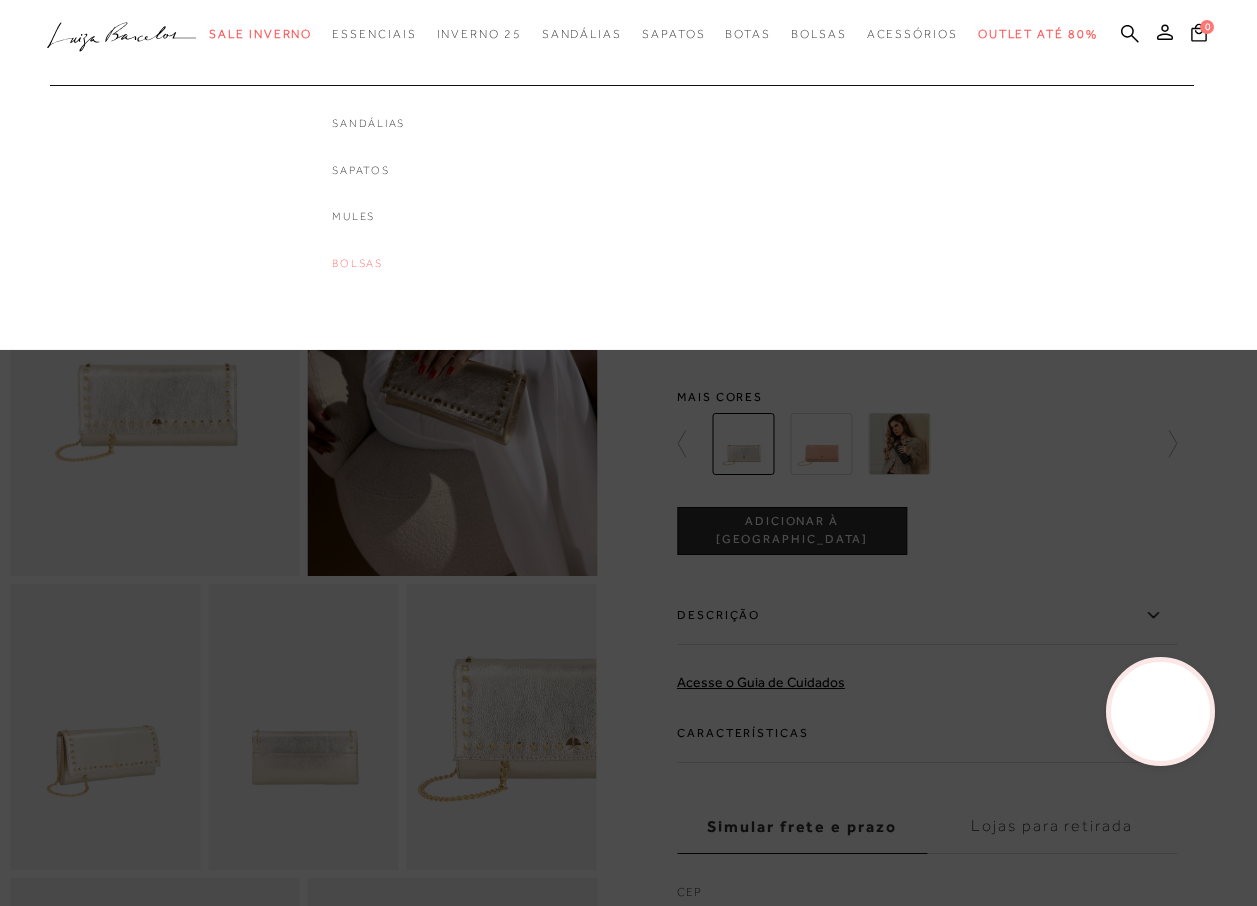 click on "Bolsas" at bounding box center (368, 263) 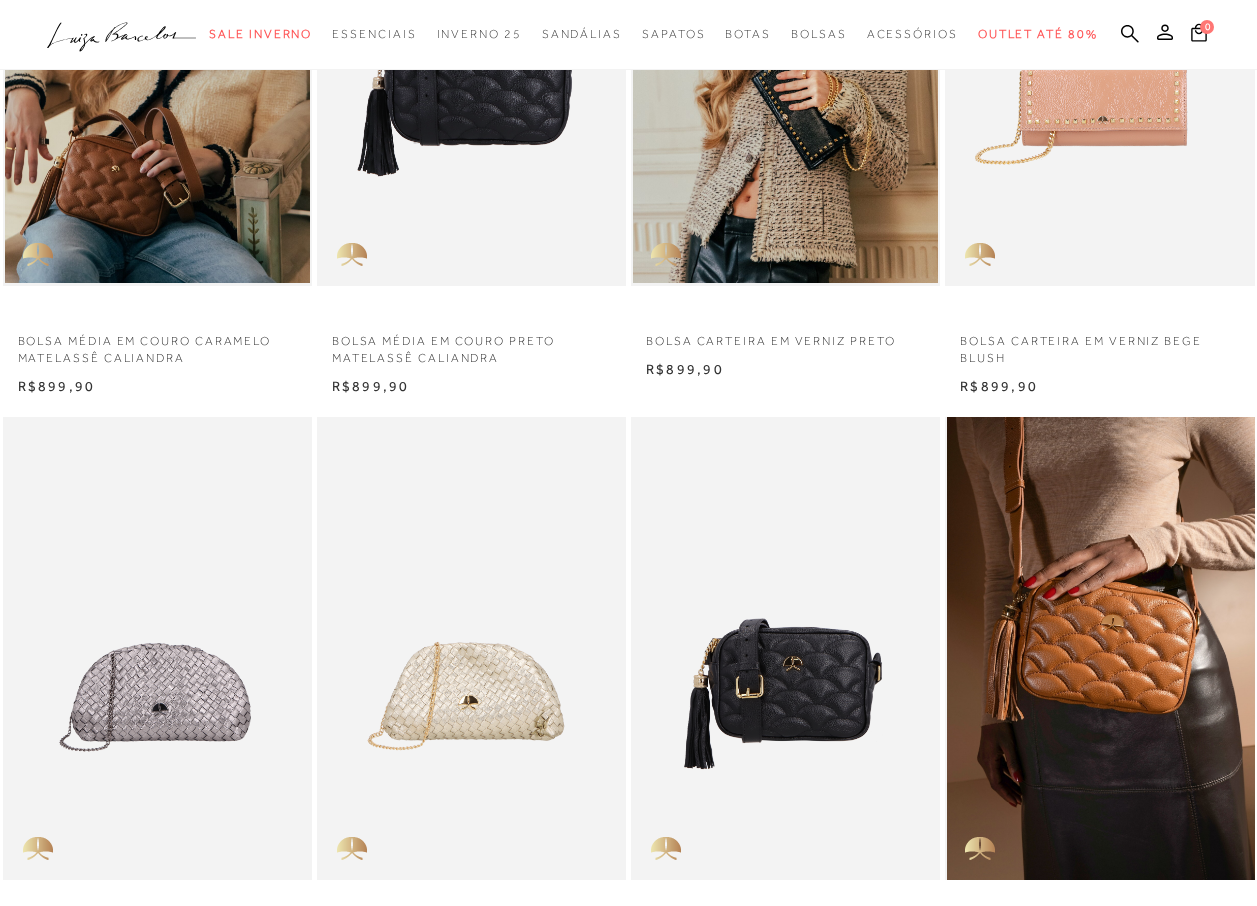 scroll, scrollTop: 0, scrollLeft: 0, axis: both 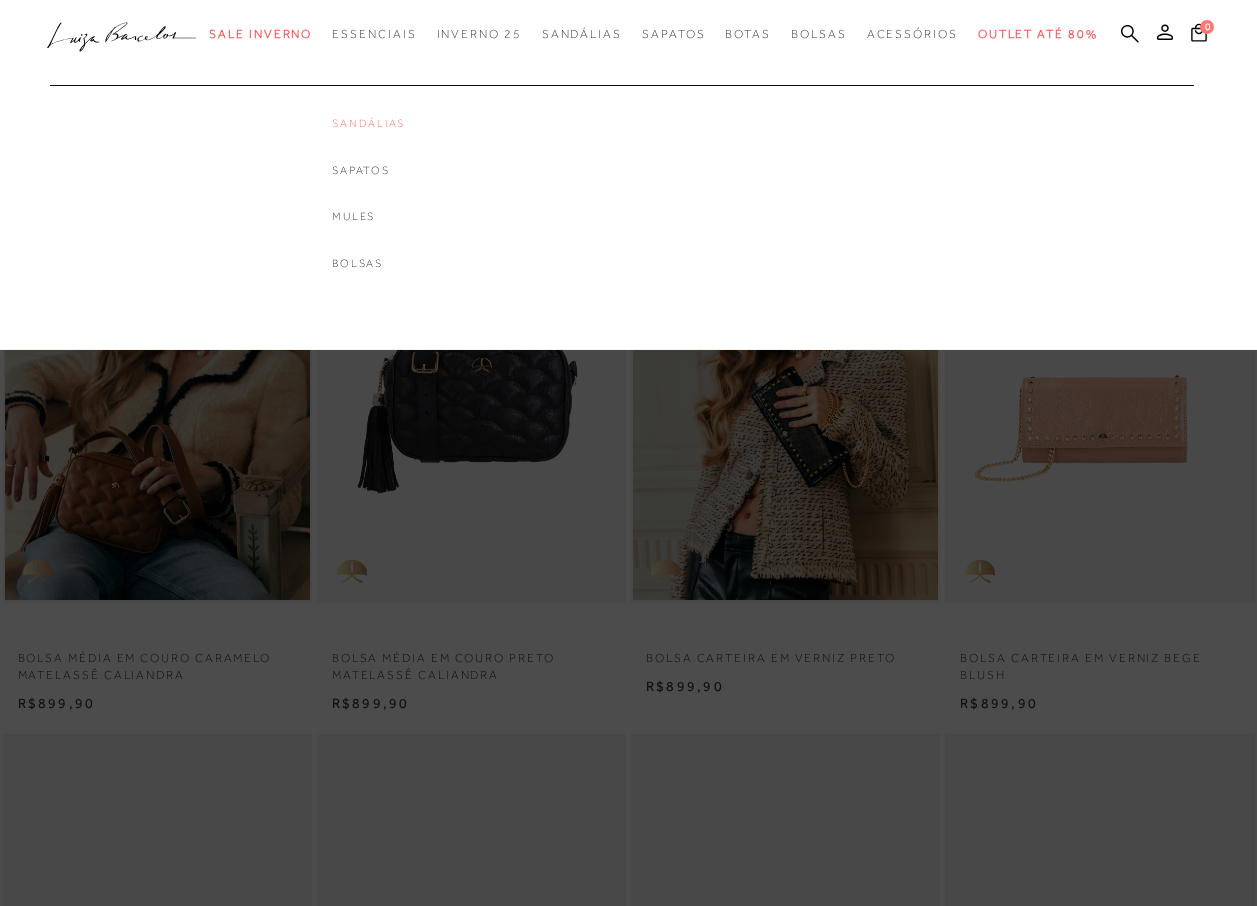 click on "Sandálias" at bounding box center [368, 123] 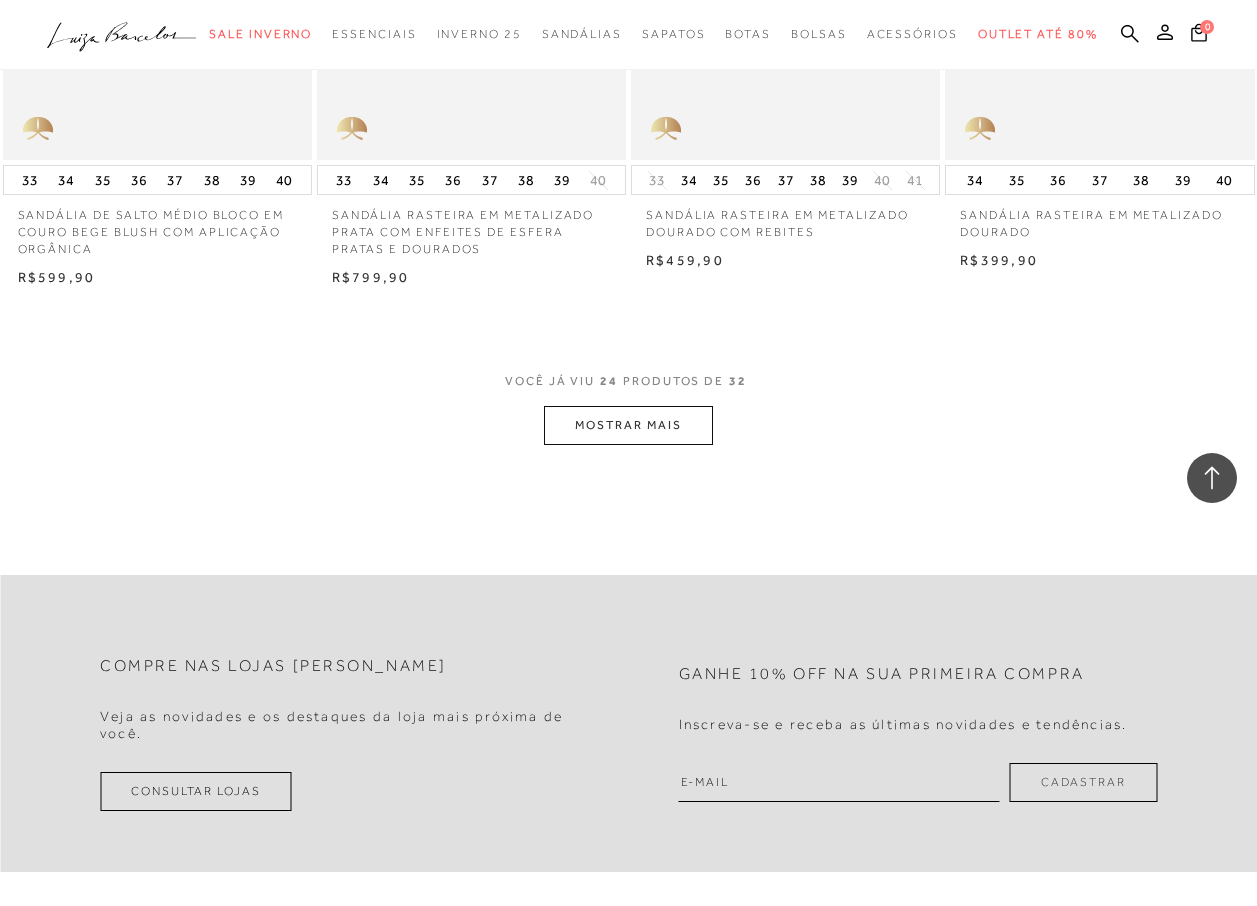 scroll, scrollTop: 3500, scrollLeft: 0, axis: vertical 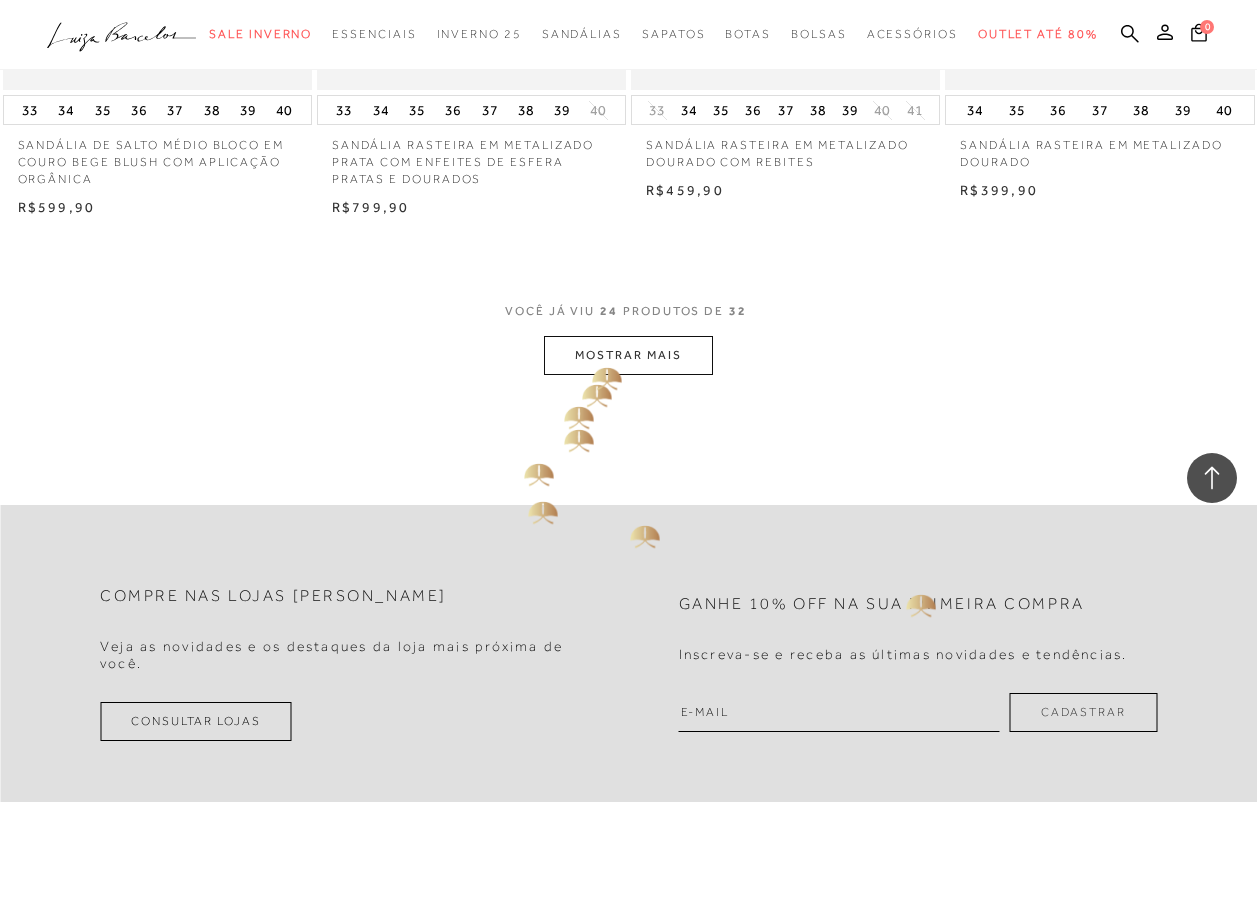 click on "MOSTRAR MAIS" at bounding box center [628, 355] 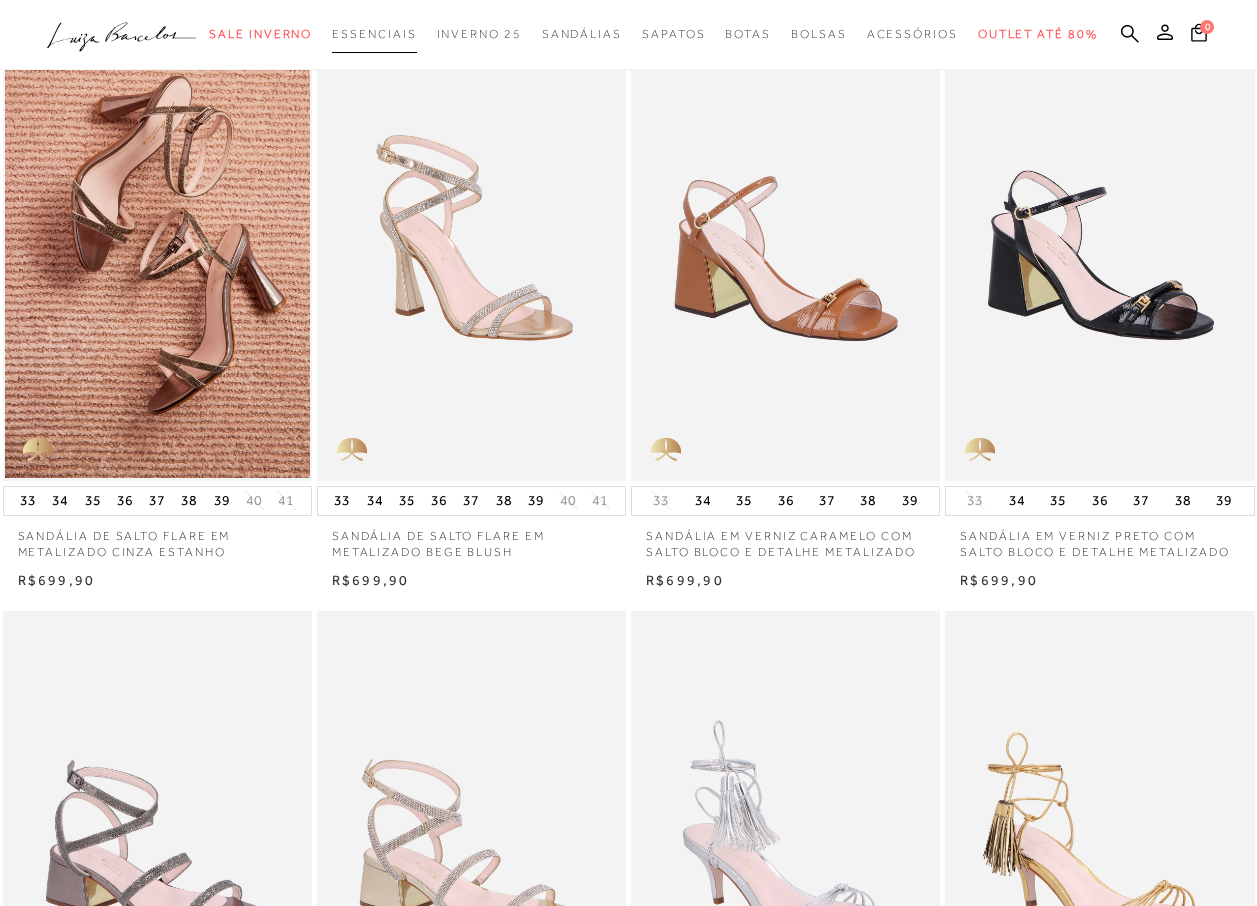 scroll, scrollTop: 711, scrollLeft: 0, axis: vertical 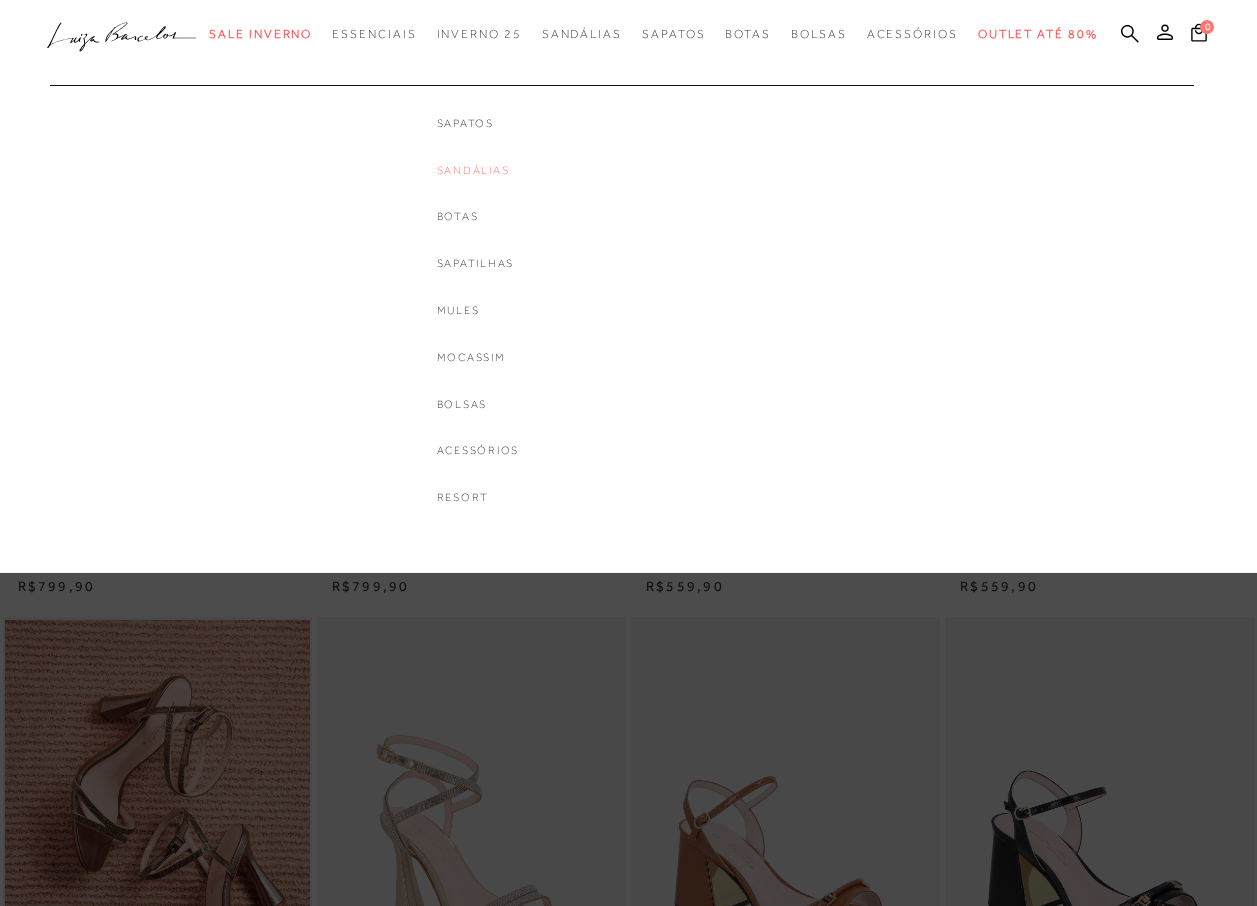 click on "Sandálias" at bounding box center (478, 170) 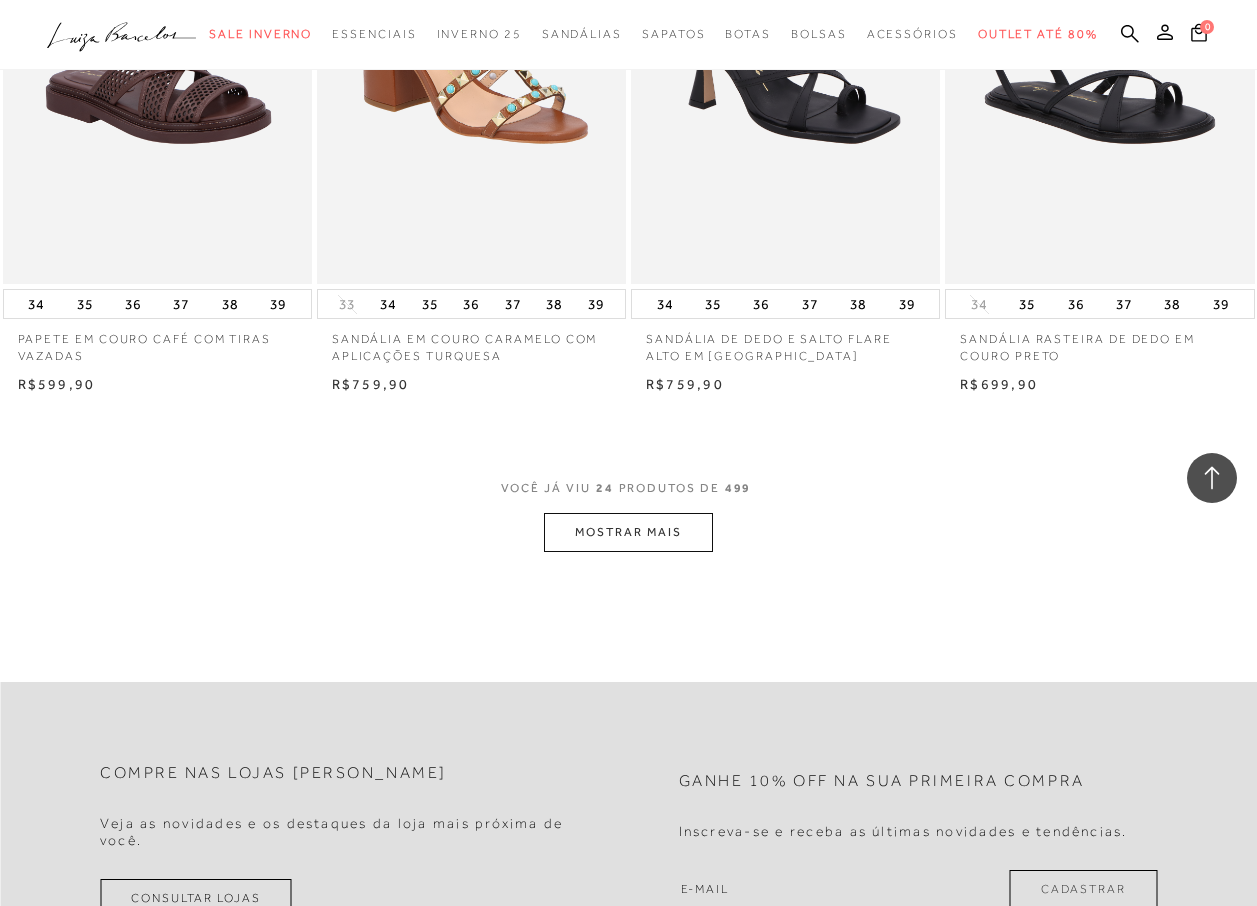 scroll, scrollTop: 3400, scrollLeft: 0, axis: vertical 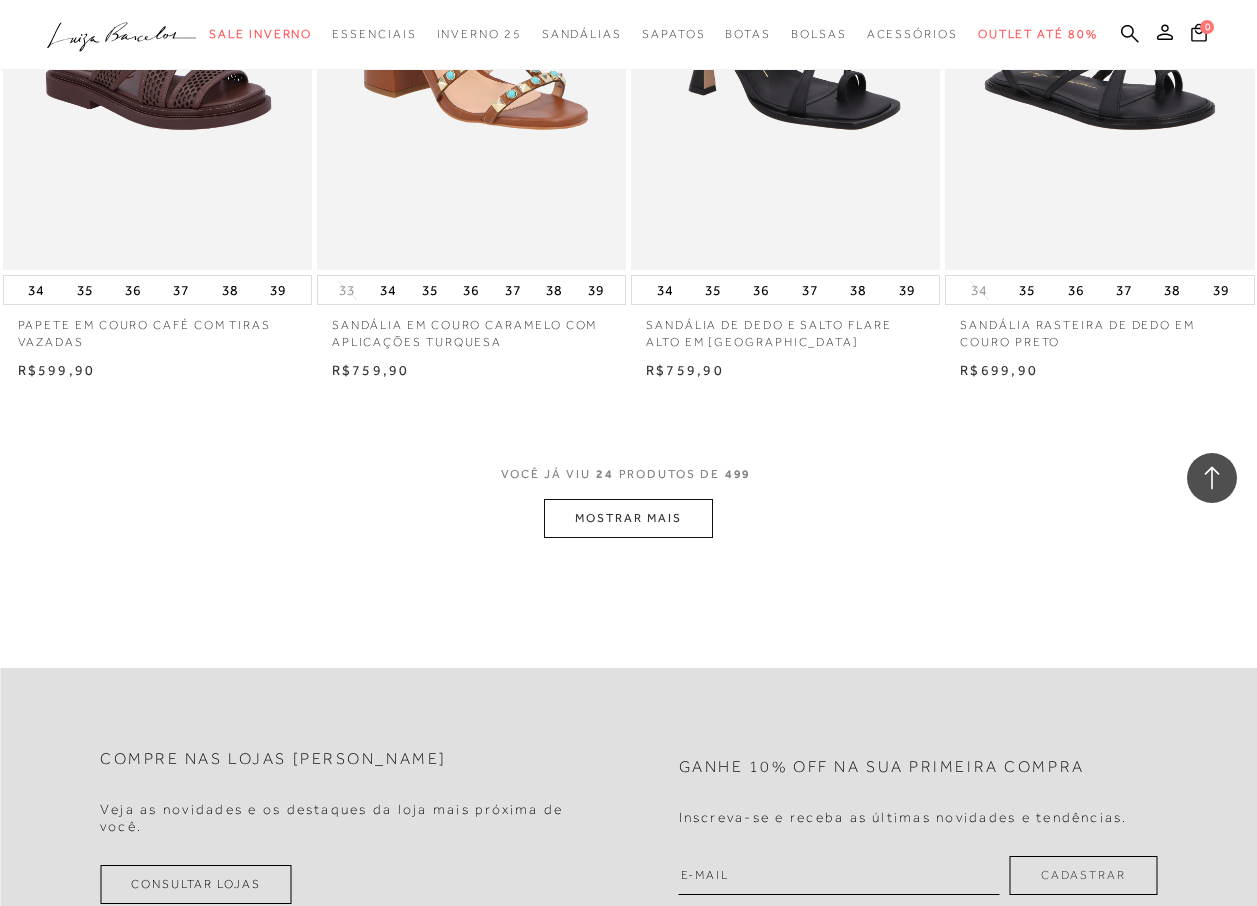 click on "MOSTRAR MAIS" at bounding box center [628, 518] 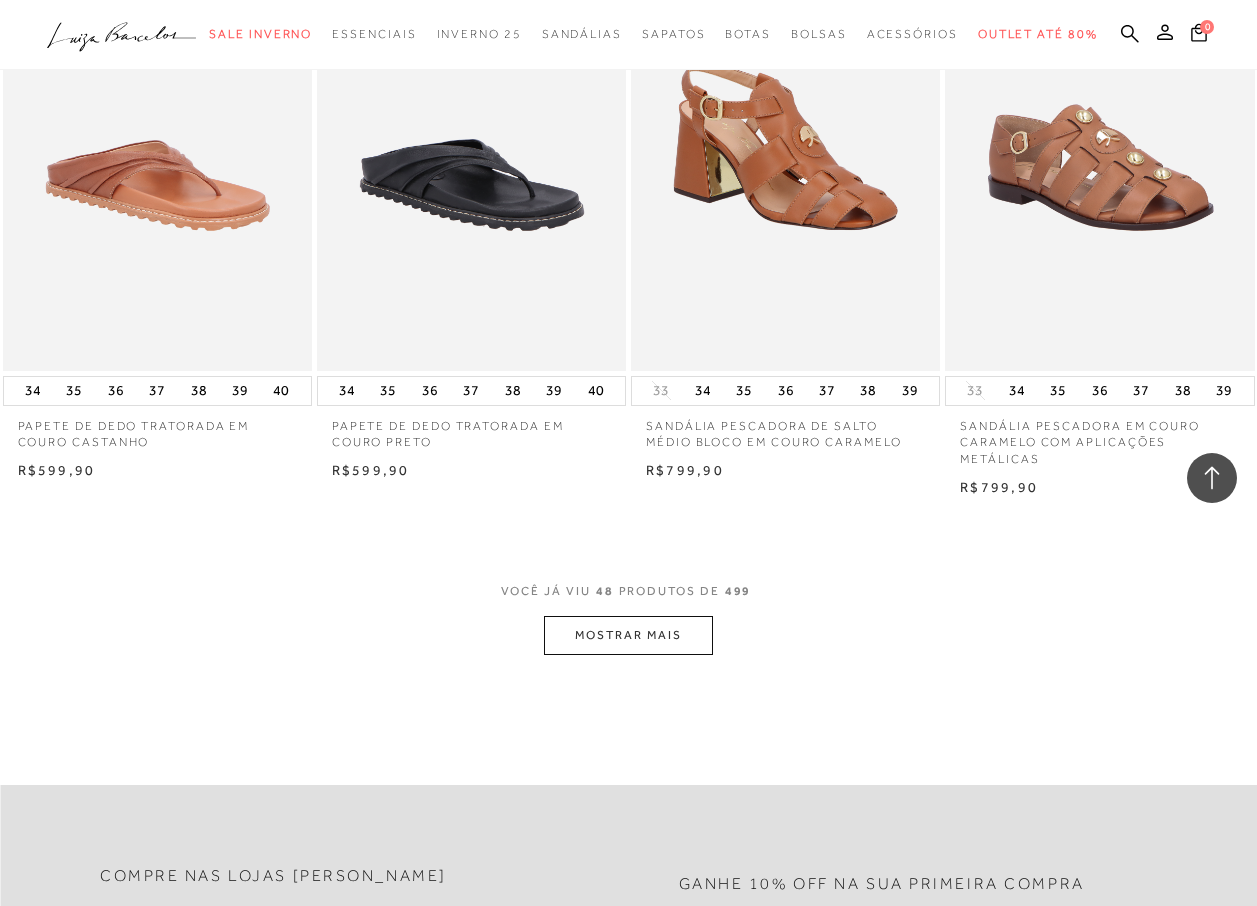 scroll, scrollTop: 7000, scrollLeft: 0, axis: vertical 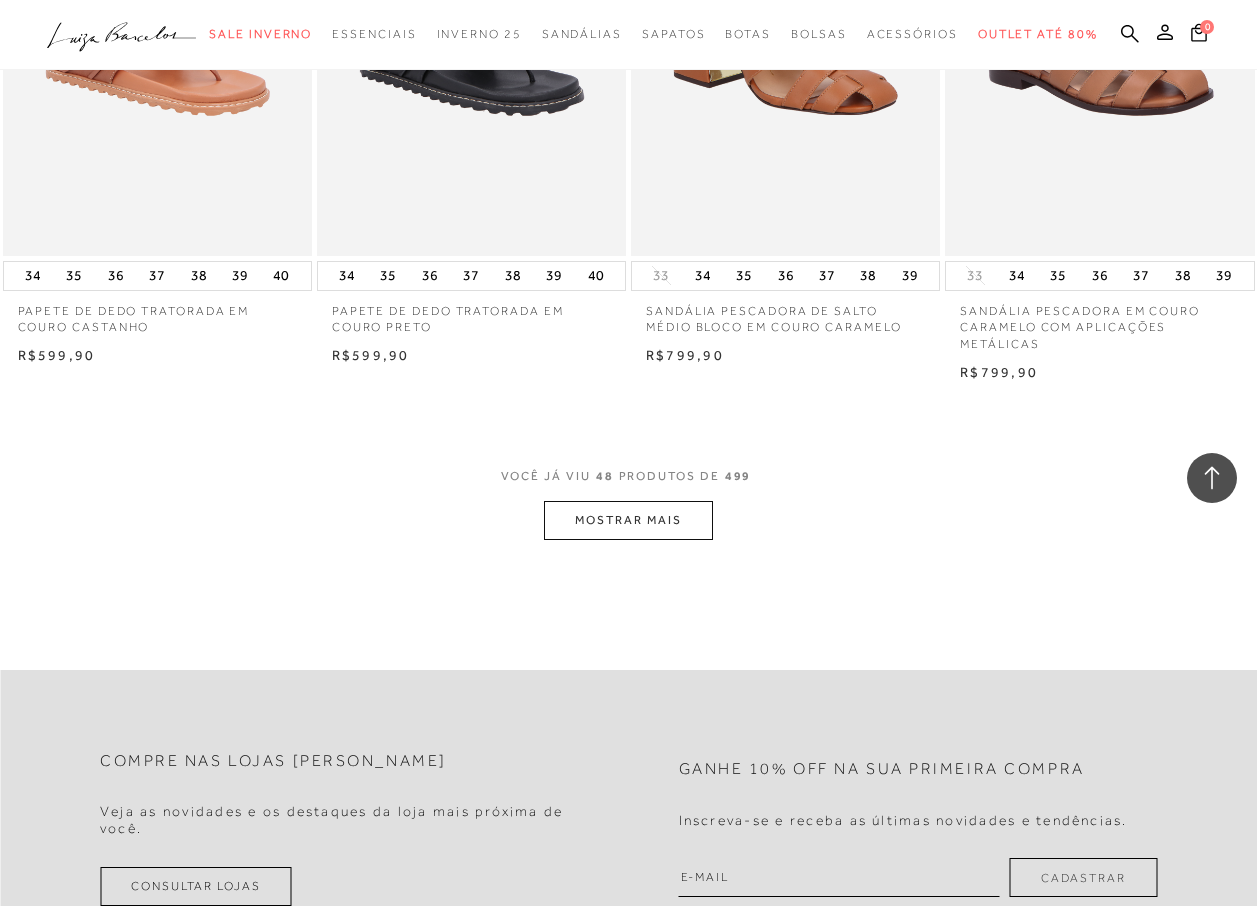 click on "MOSTRAR MAIS" at bounding box center (628, 520) 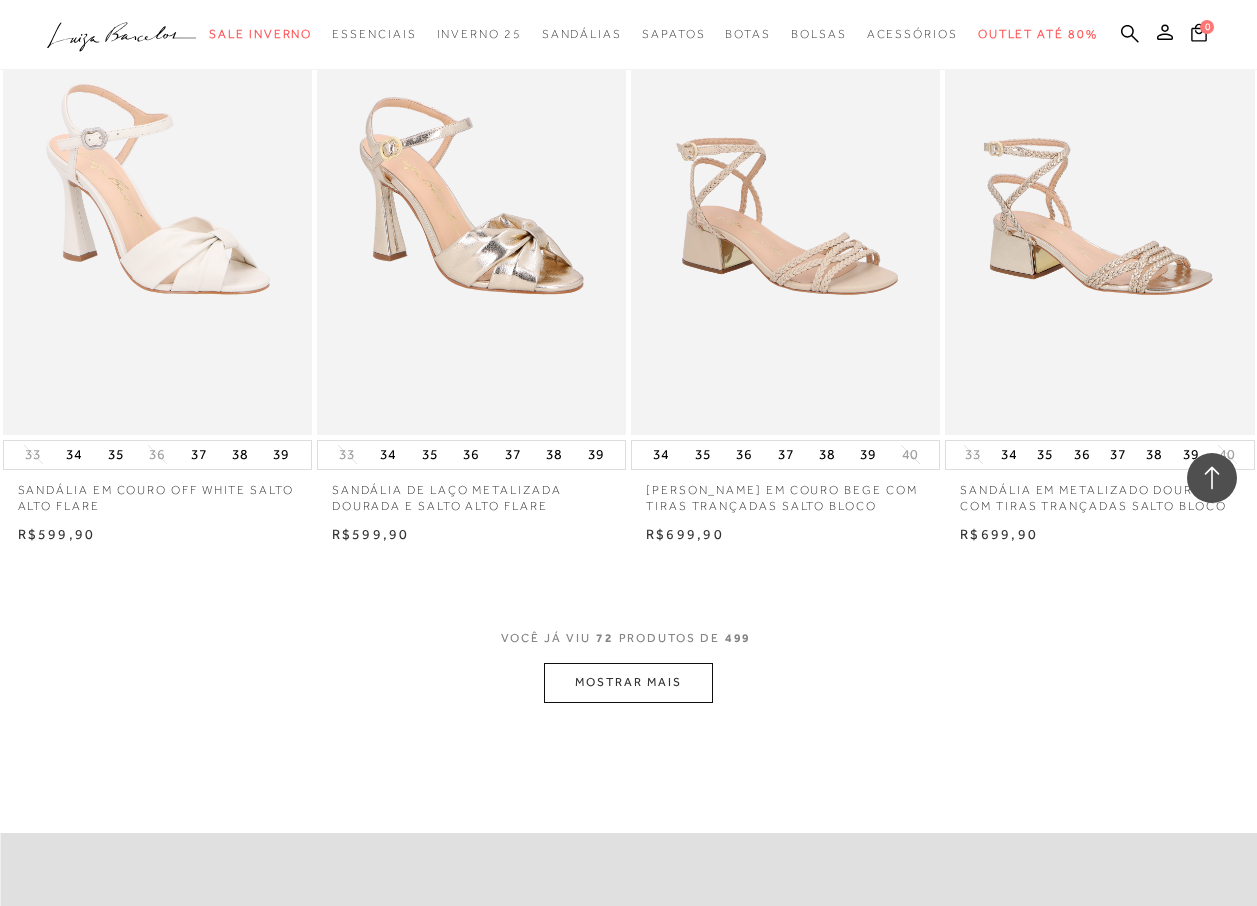 scroll, scrollTop: 10500, scrollLeft: 0, axis: vertical 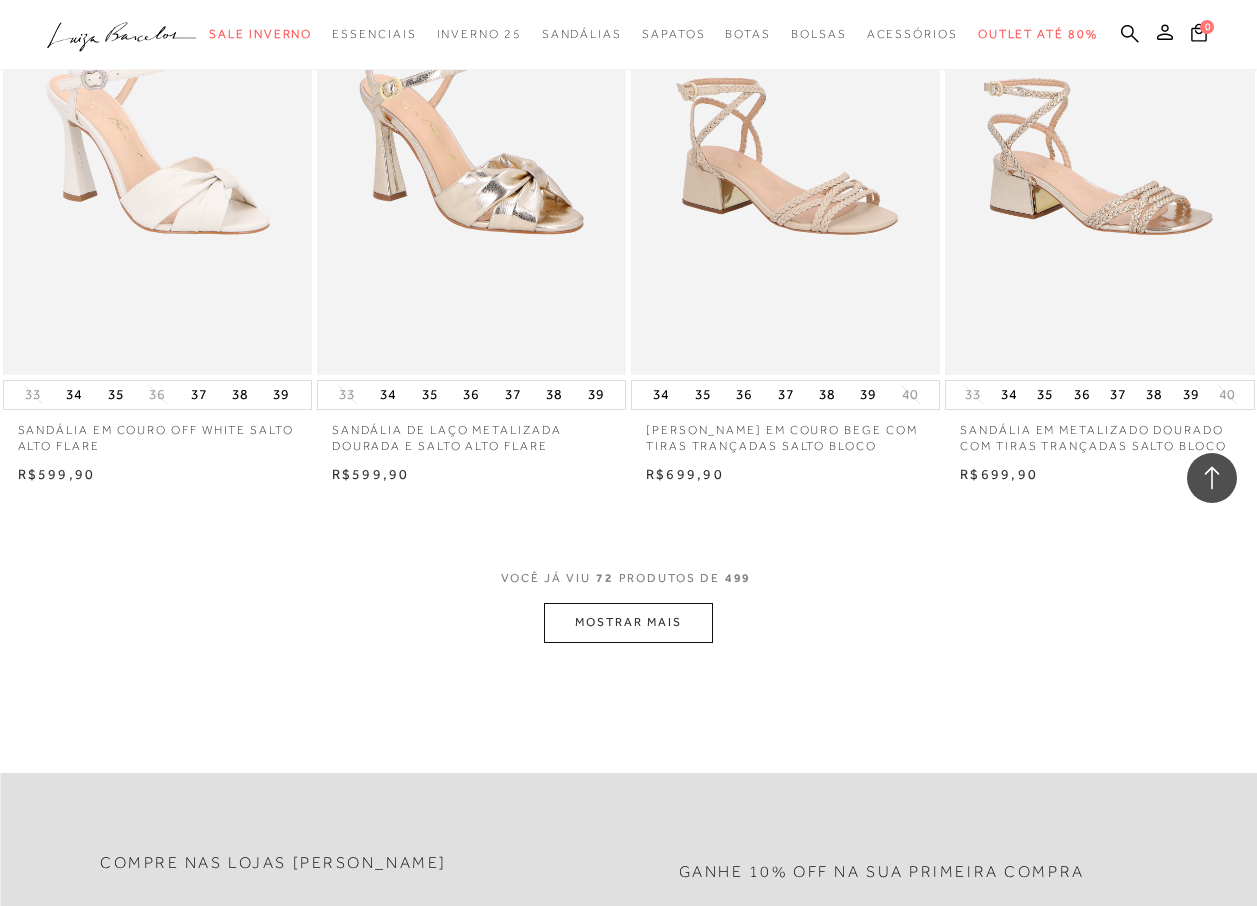 click on "MOSTRAR MAIS" at bounding box center (628, 622) 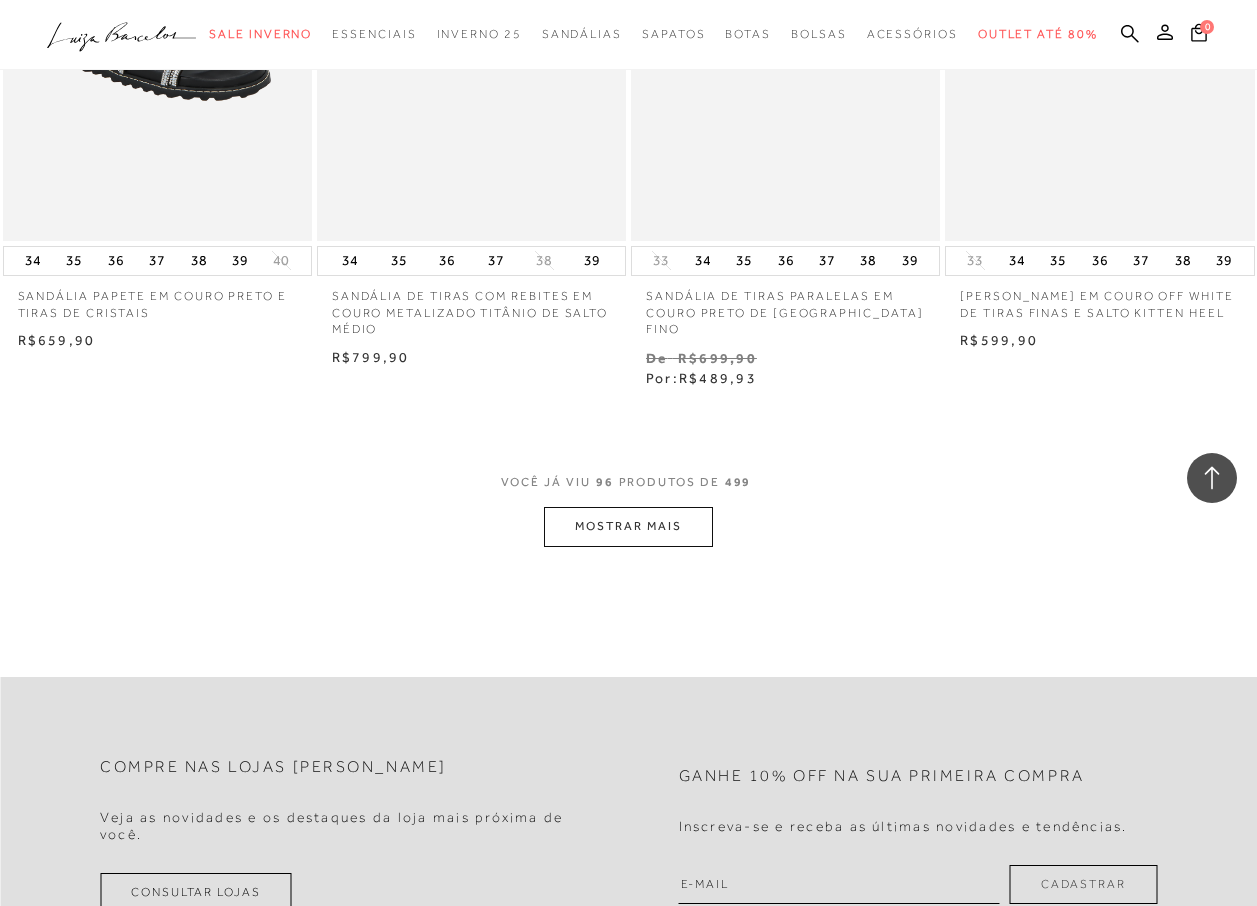 scroll, scrollTop: 14300, scrollLeft: 0, axis: vertical 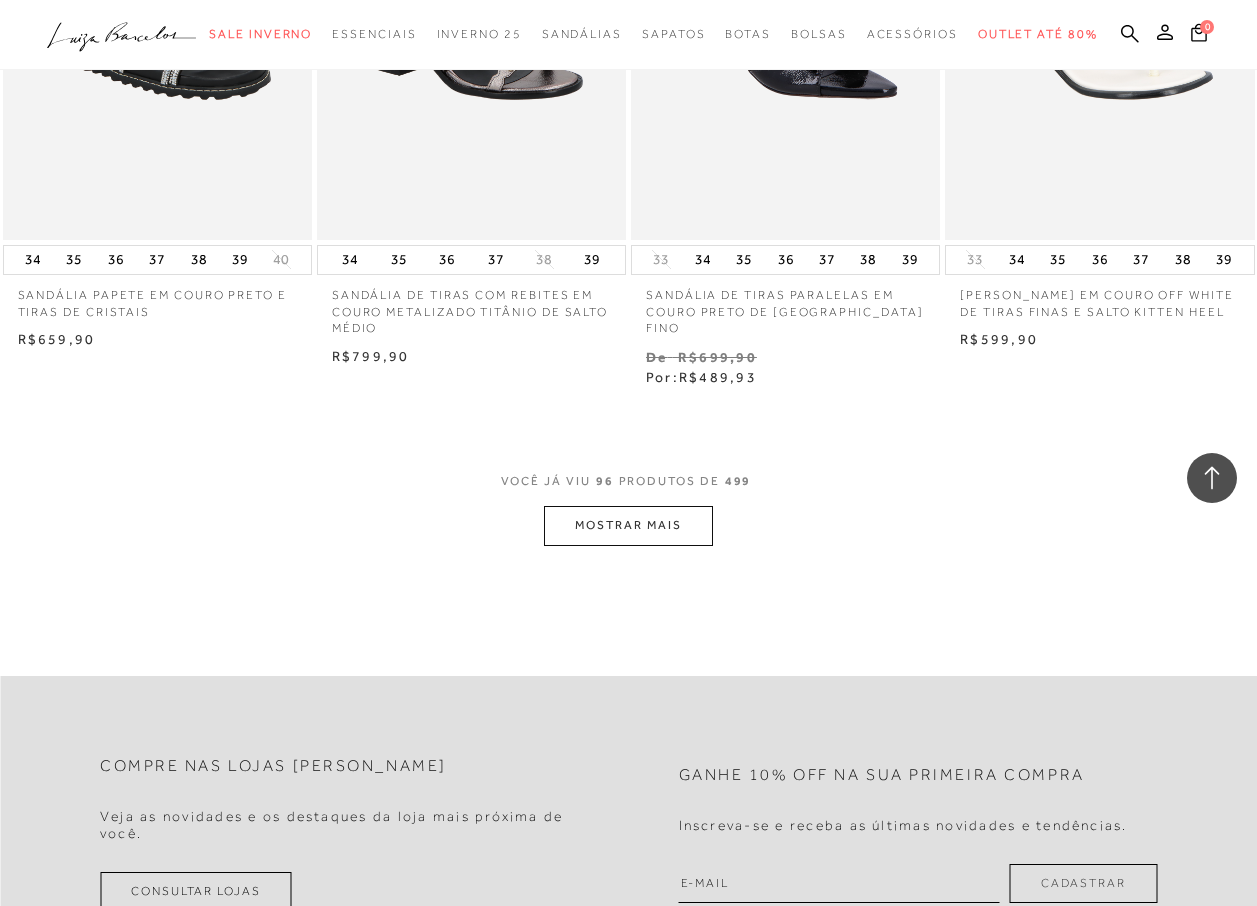 click on "MOSTRAR MAIS" at bounding box center [628, 525] 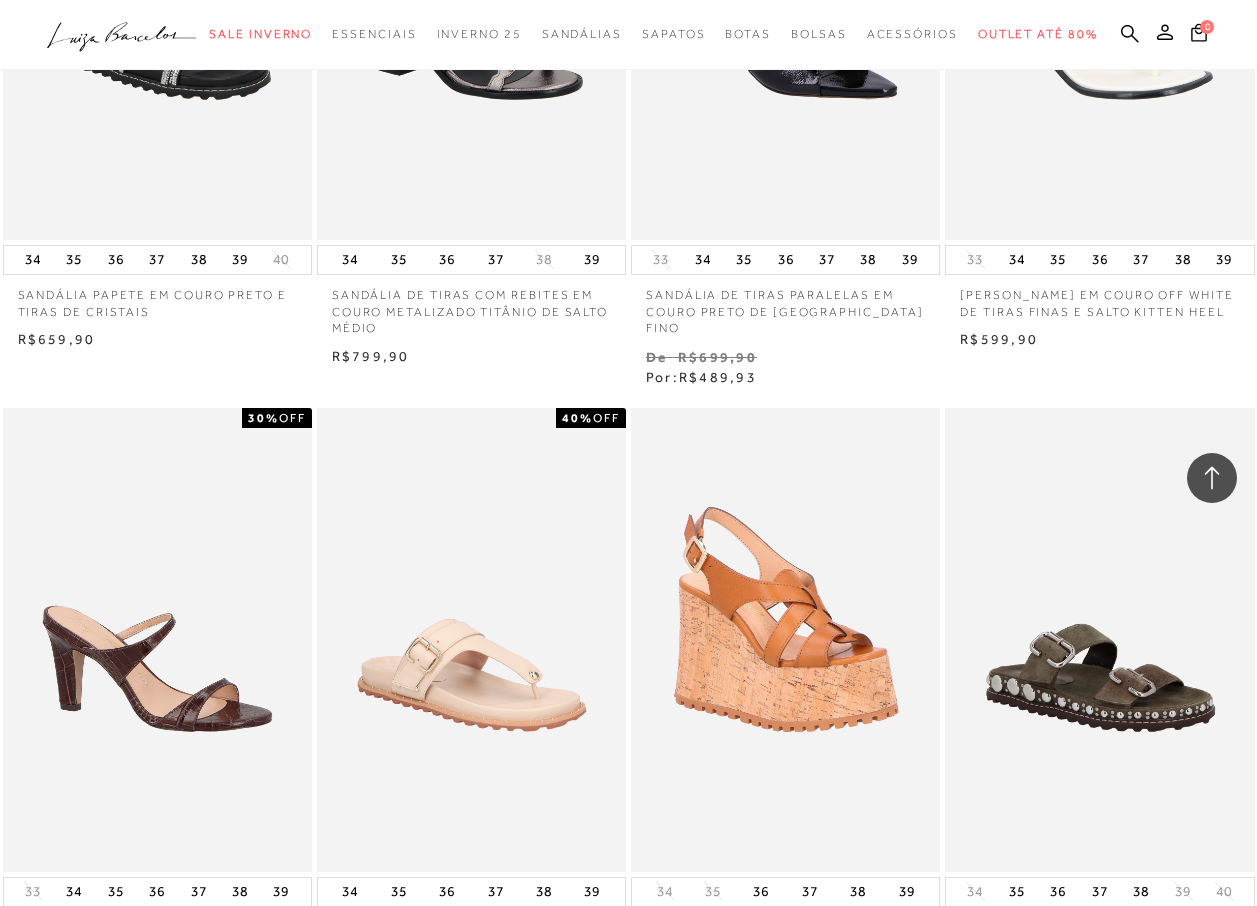 scroll, scrollTop: 14300, scrollLeft: 0, axis: vertical 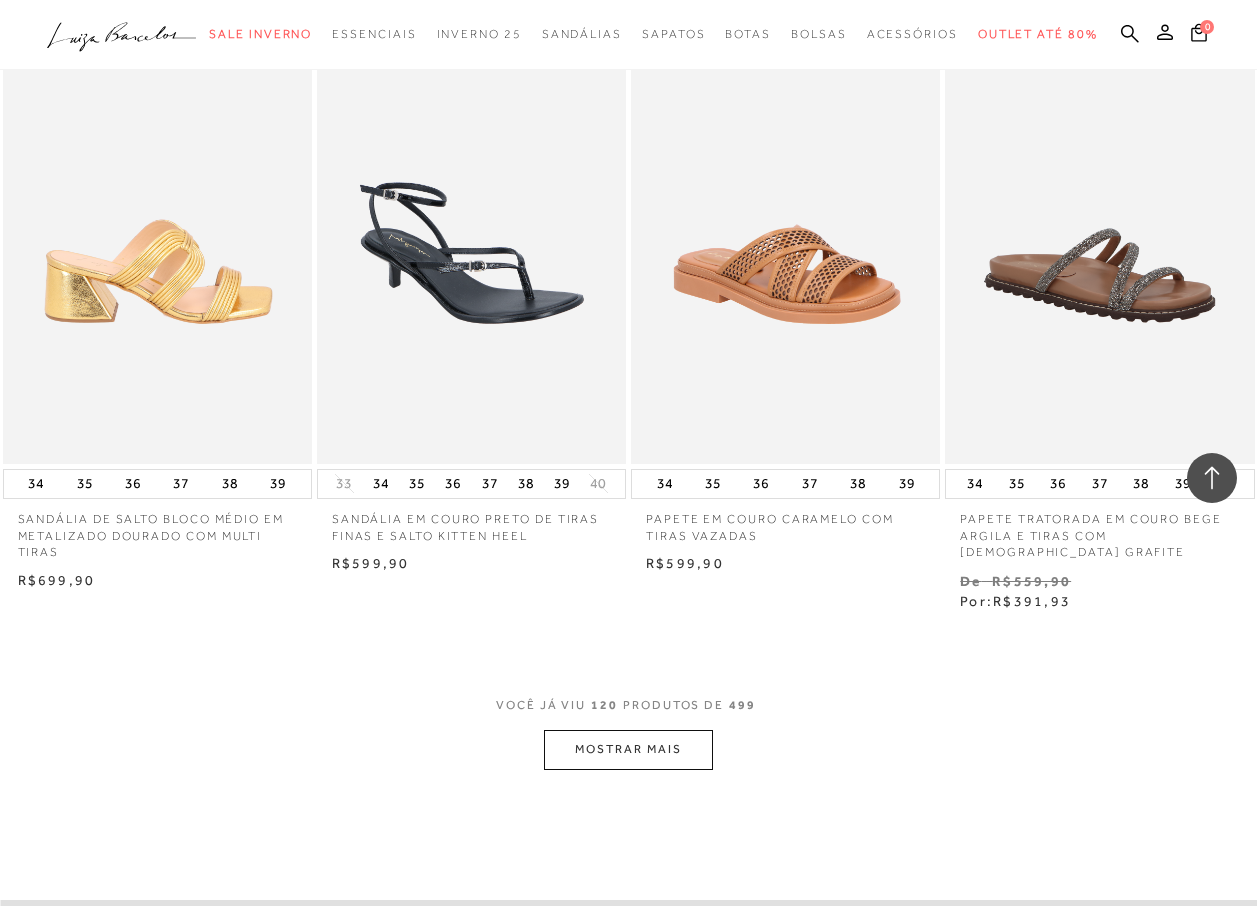 click on "MOSTRAR MAIS" at bounding box center [628, 749] 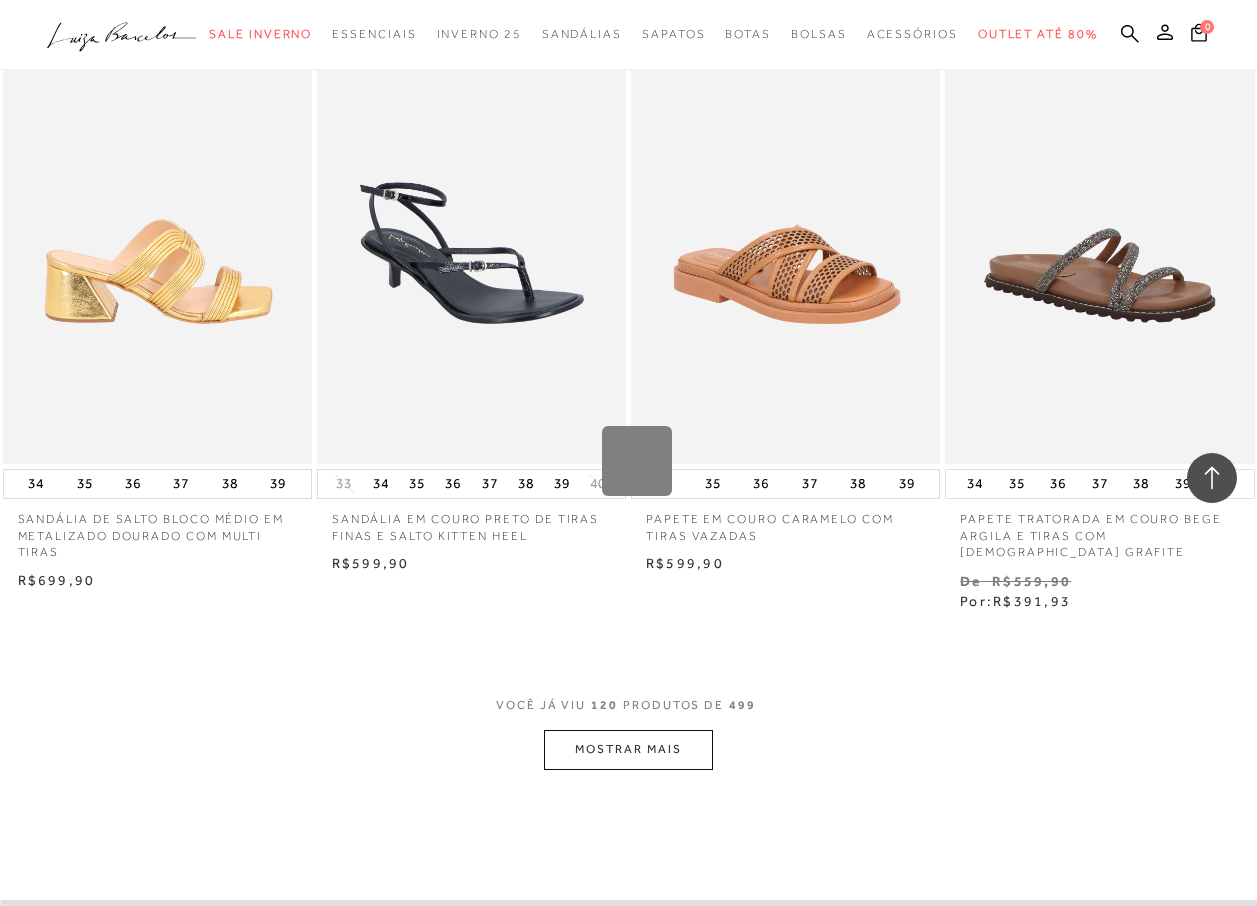click on "Loading..." at bounding box center [628, 453] 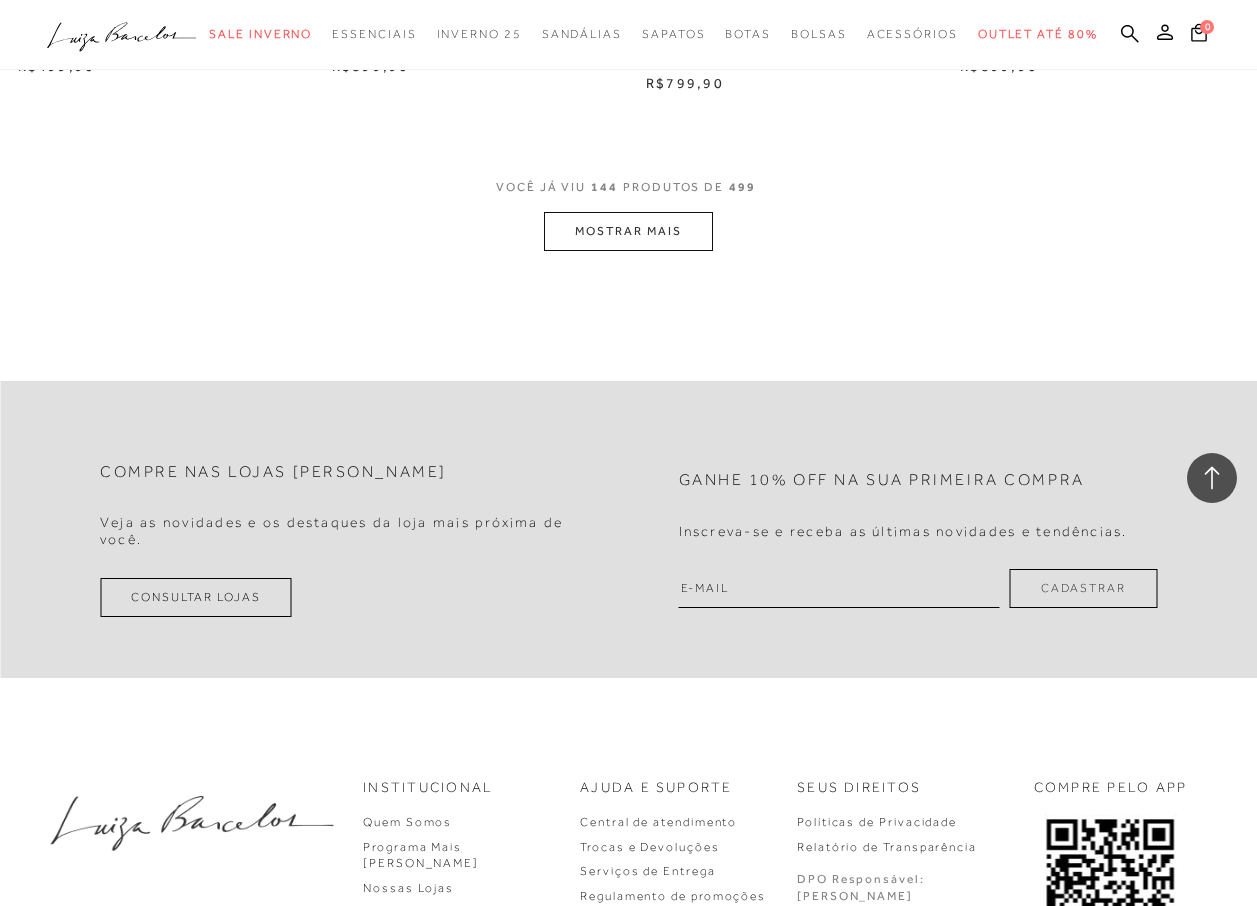scroll, scrollTop: 22100, scrollLeft: 0, axis: vertical 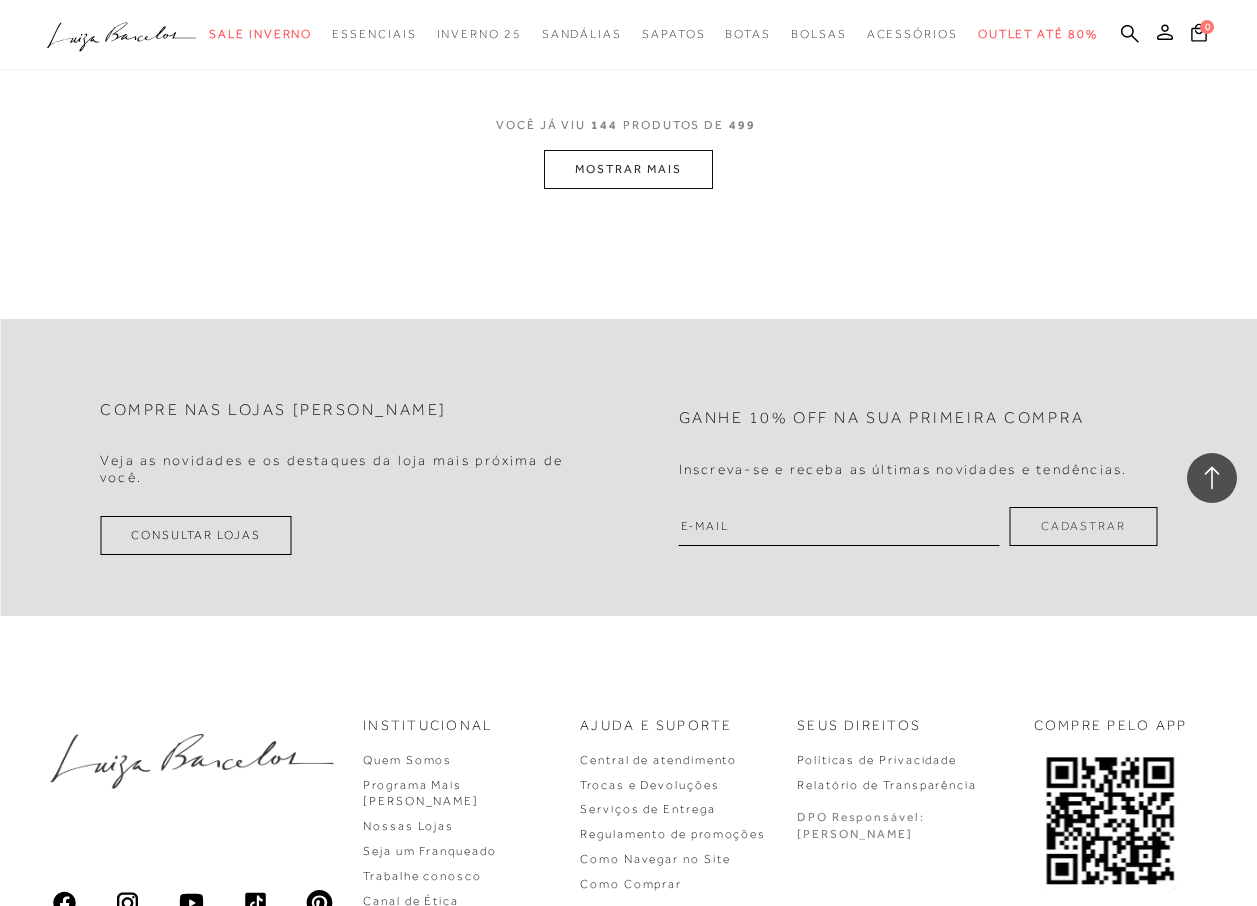 click on "MOSTRAR MAIS" at bounding box center (628, 169) 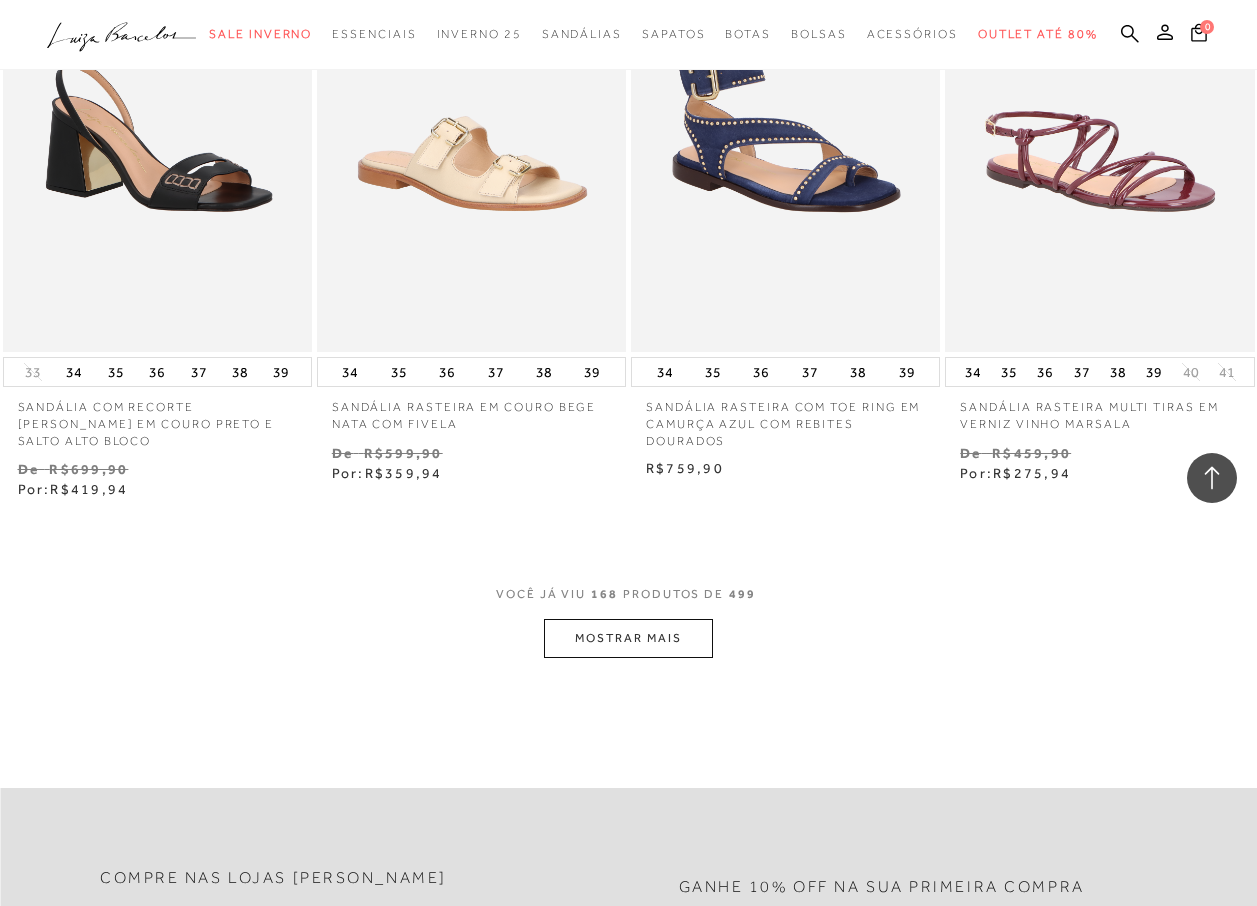 scroll, scrollTop: 25500, scrollLeft: 0, axis: vertical 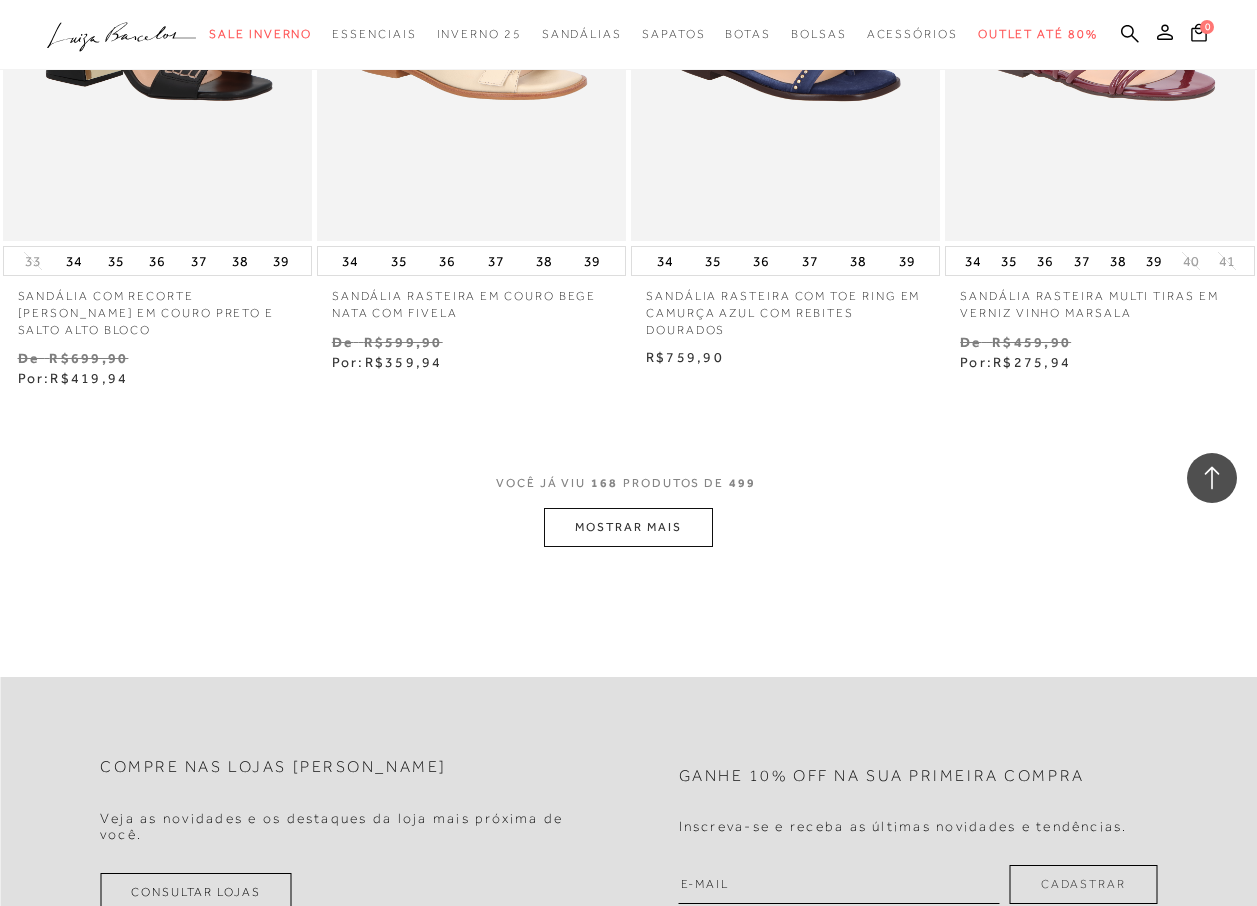click on "MOSTRAR MAIS" at bounding box center [628, 527] 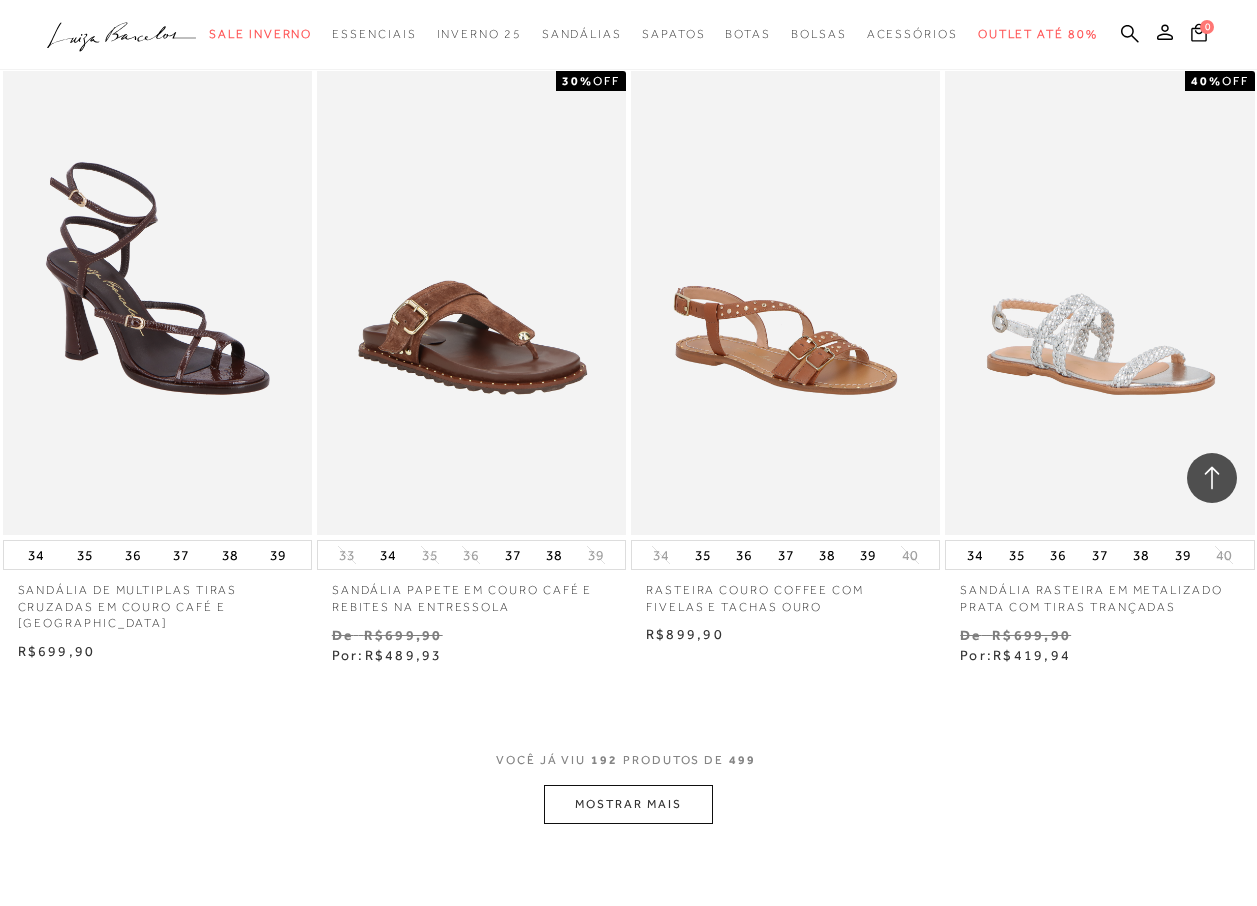scroll, scrollTop: 29300, scrollLeft: 0, axis: vertical 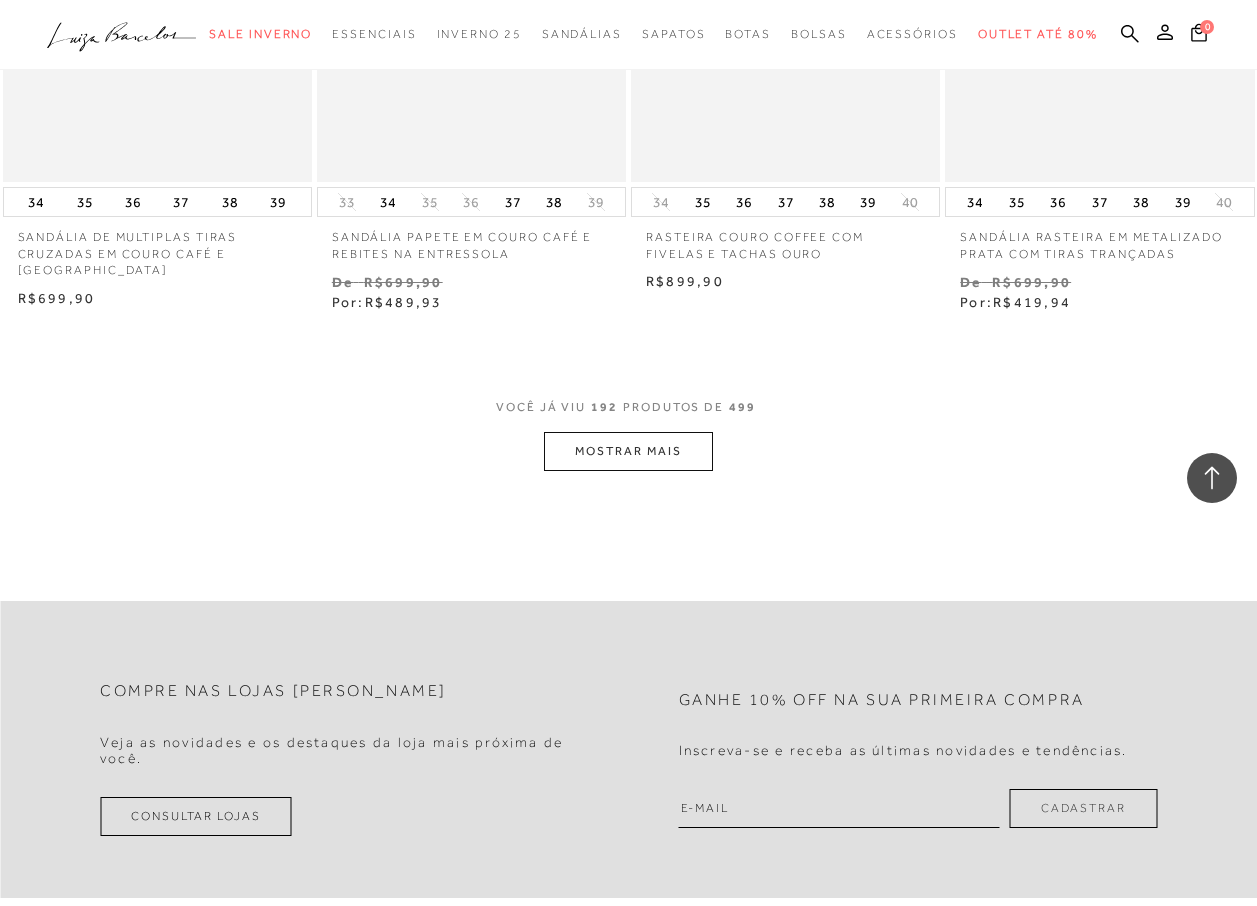 click on "MOSTRAR MAIS" at bounding box center [628, 451] 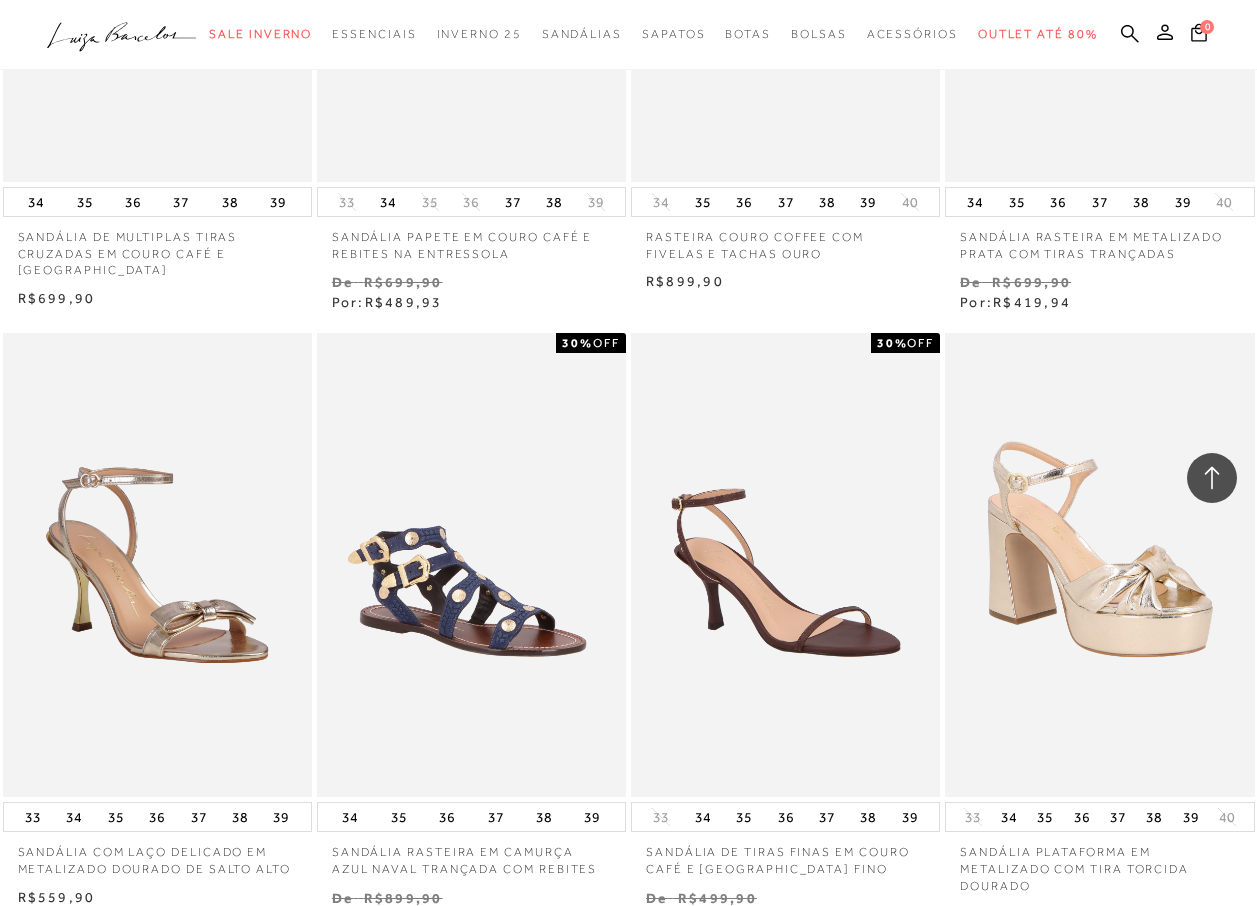 scroll, scrollTop: 29300, scrollLeft: 0, axis: vertical 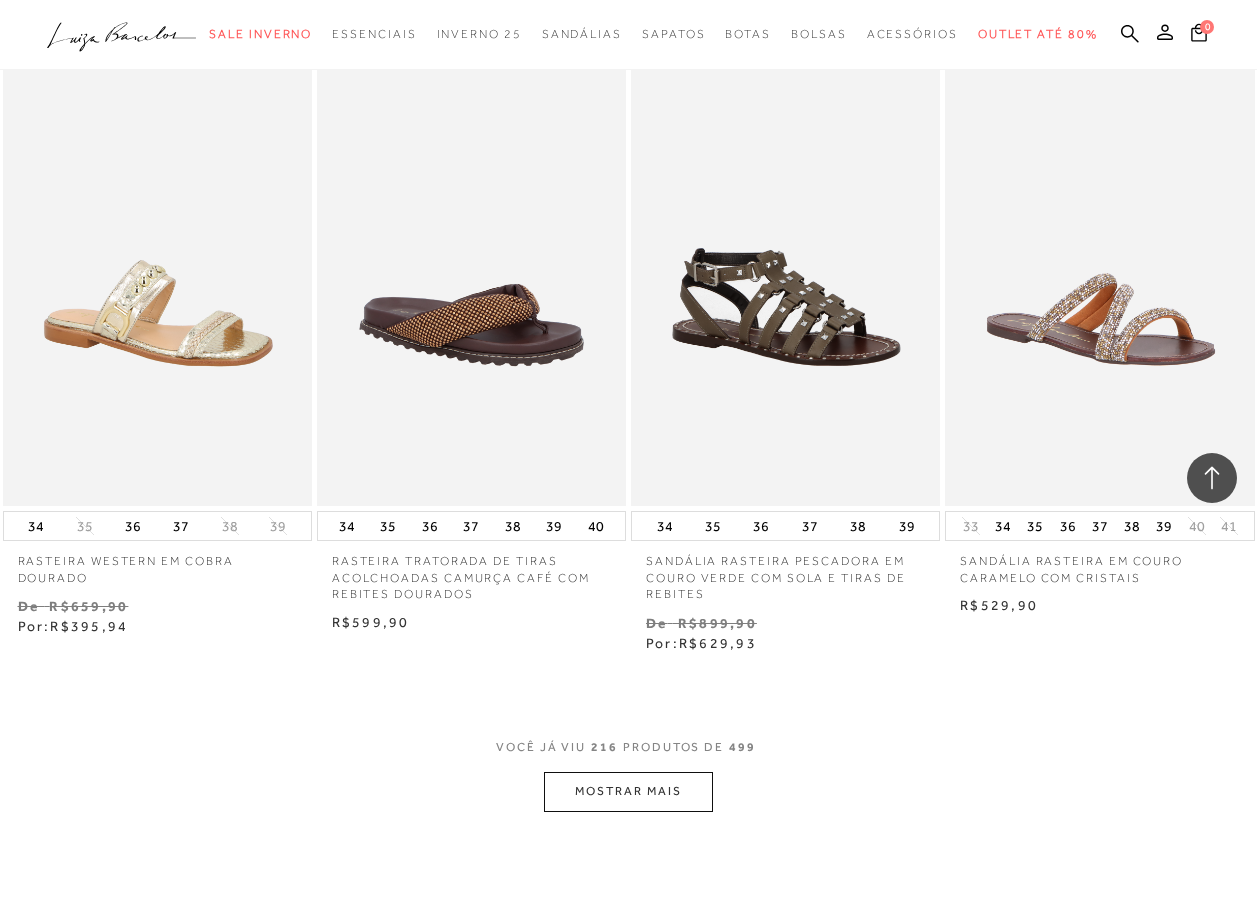 click on "MOSTRAR MAIS" at bounding box center (628, 791) 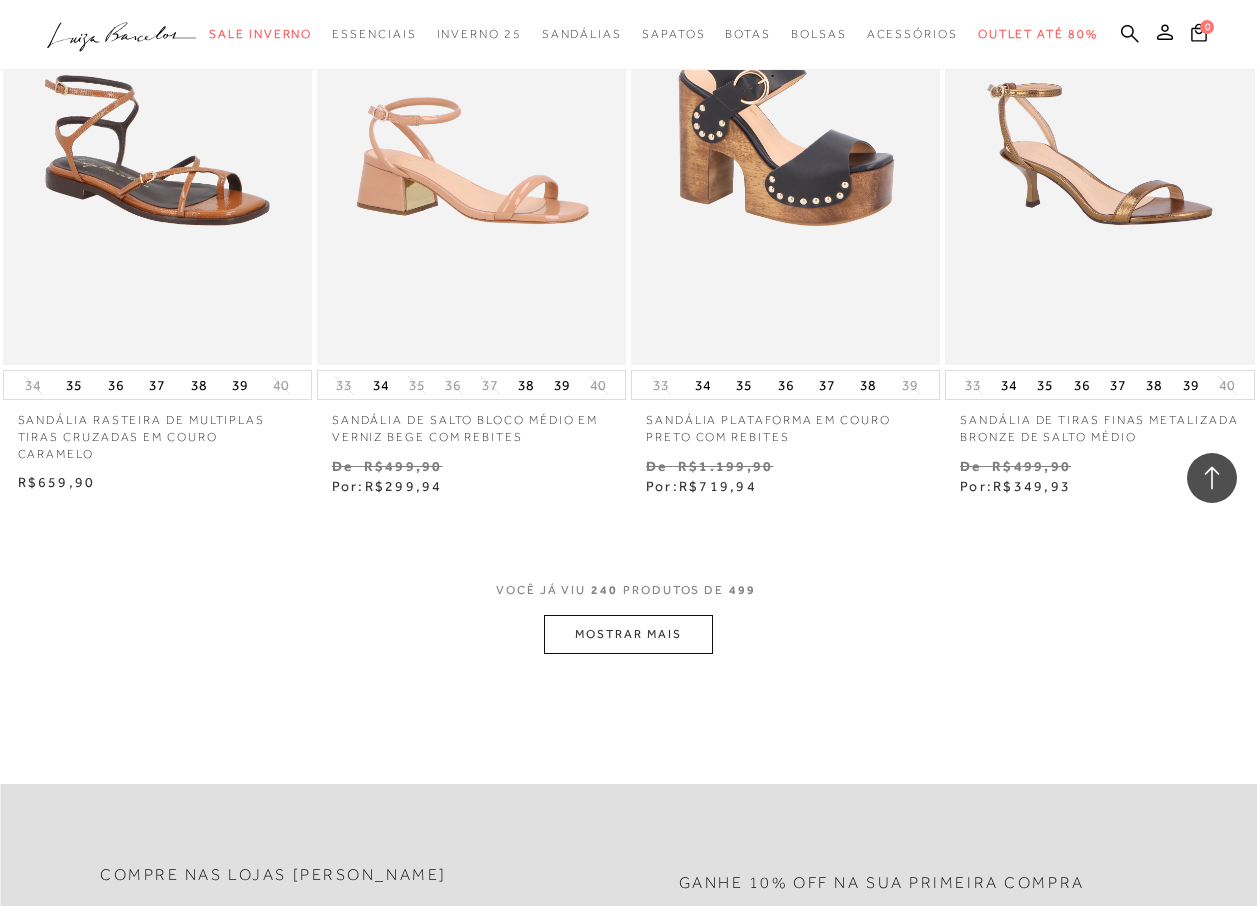scroll, scrollTop: 36600, scrollLeft: 0, axis: vertical 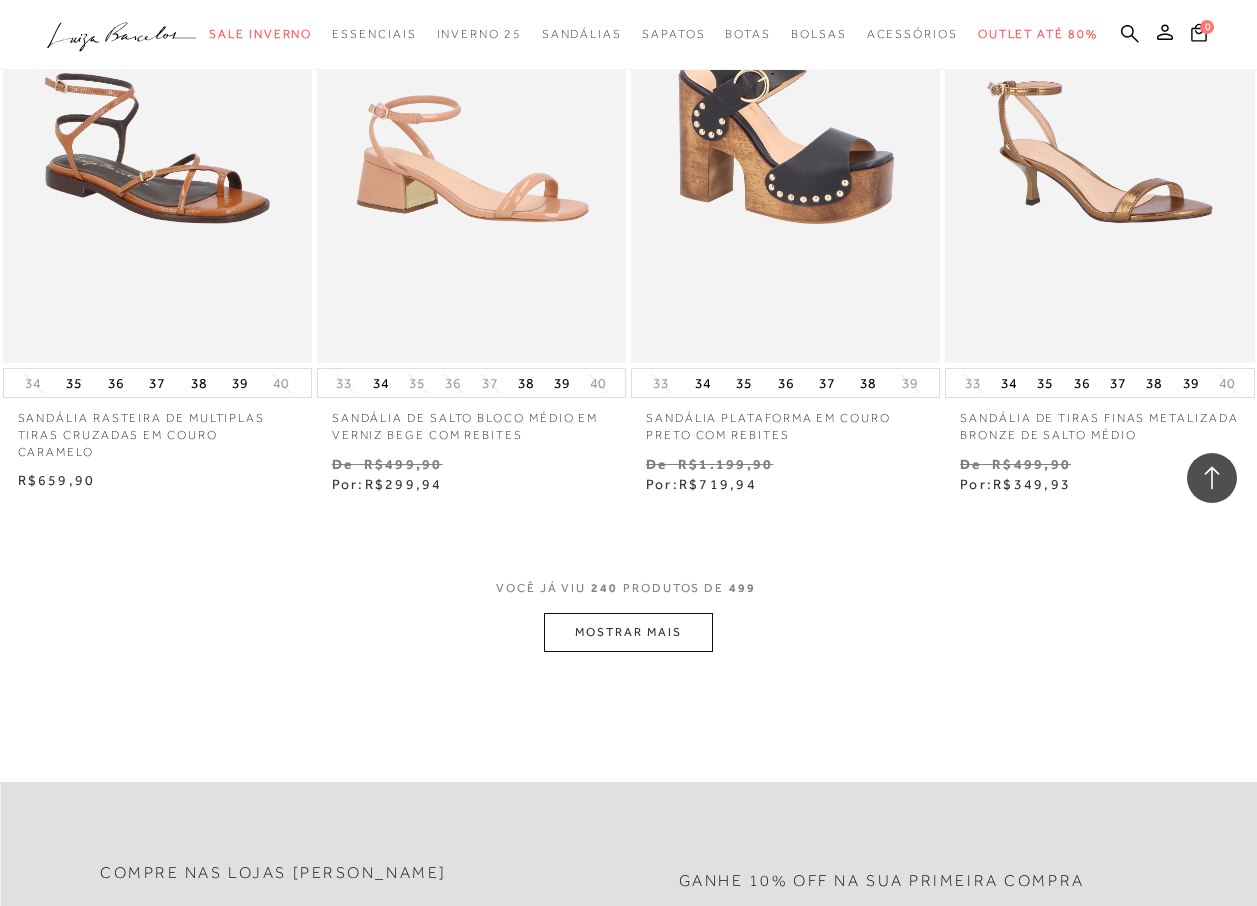 click on "MOSTRAR MAIS" at bounding box center [628, 632] 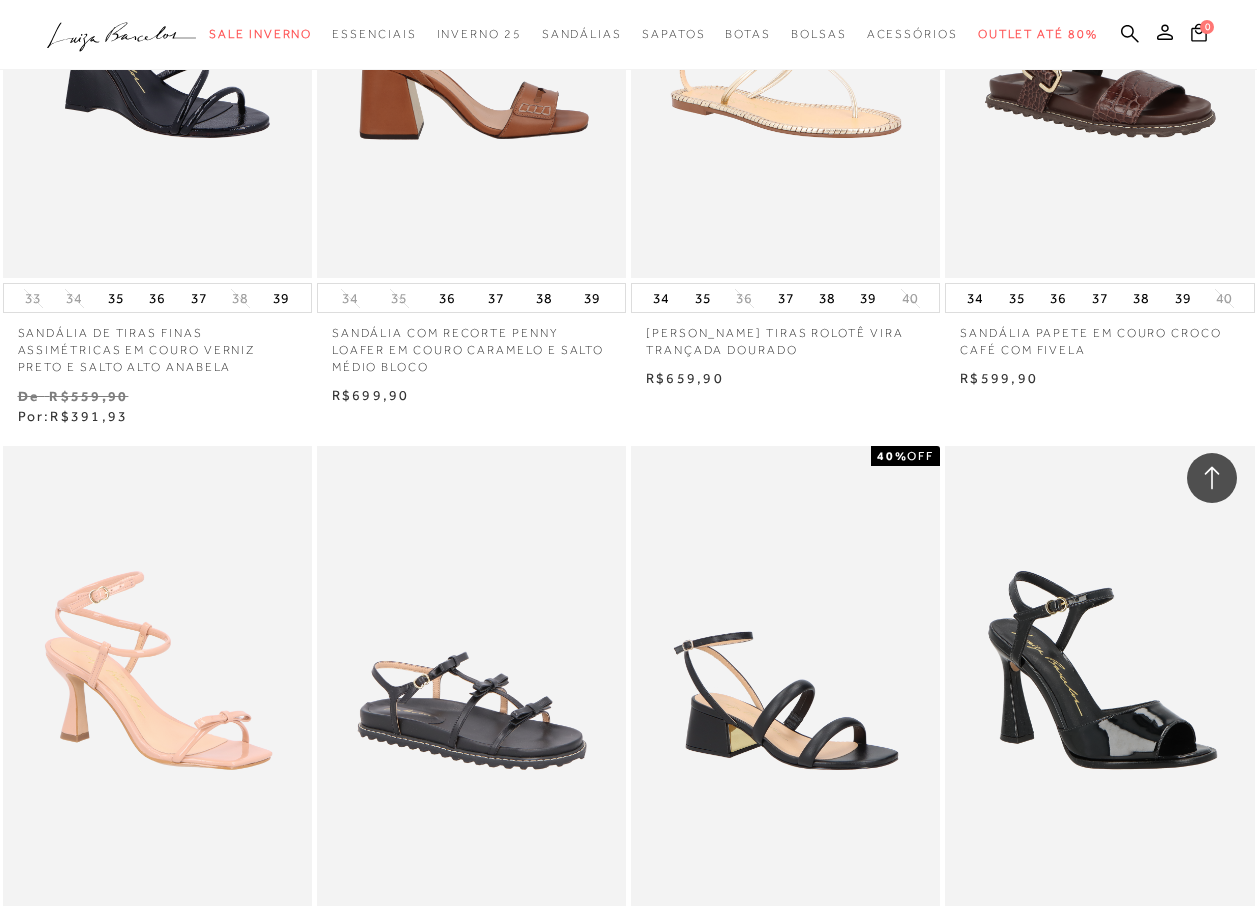 scroll, scrollTop: 36900, scrollLeft: 0, axis: vertical 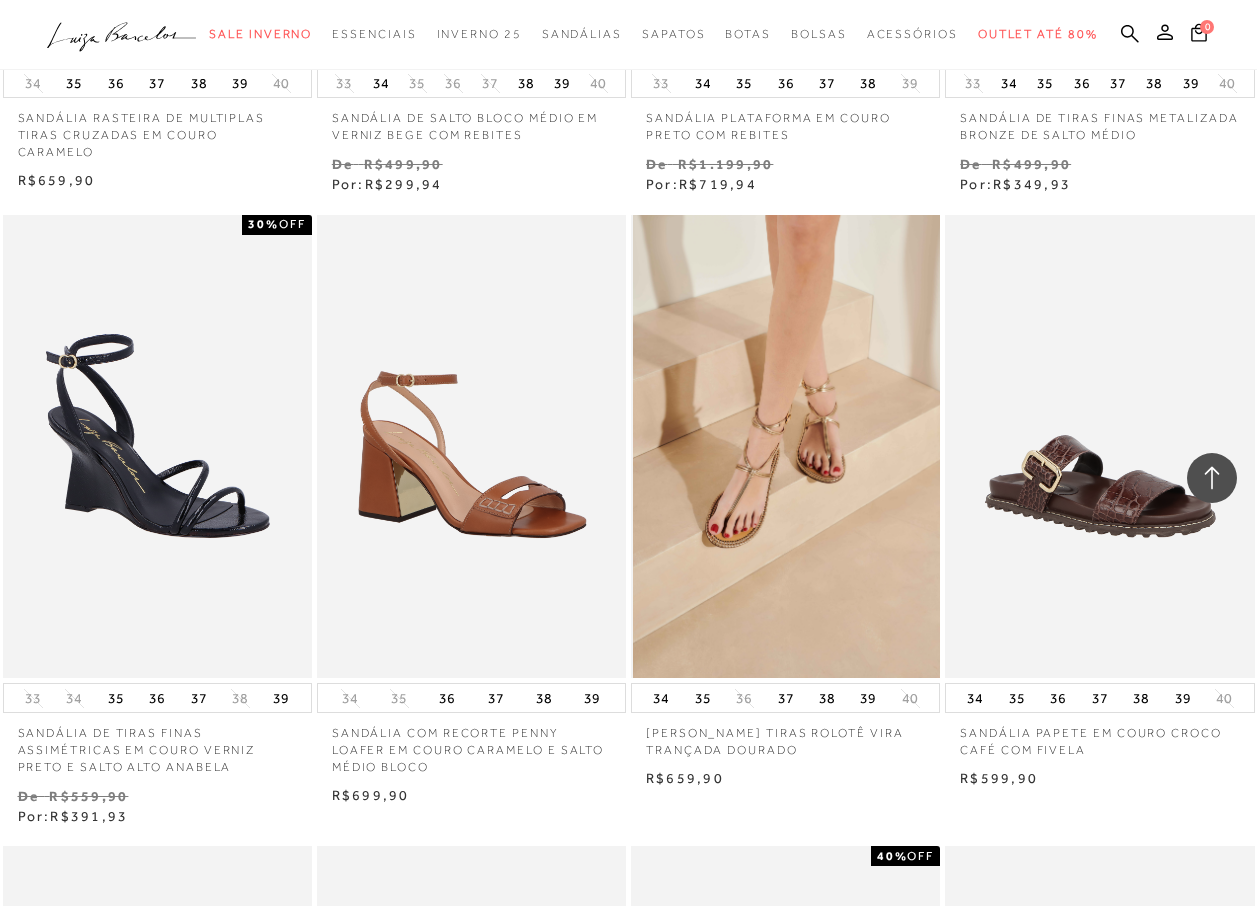 click at bounding box center [786, 447] 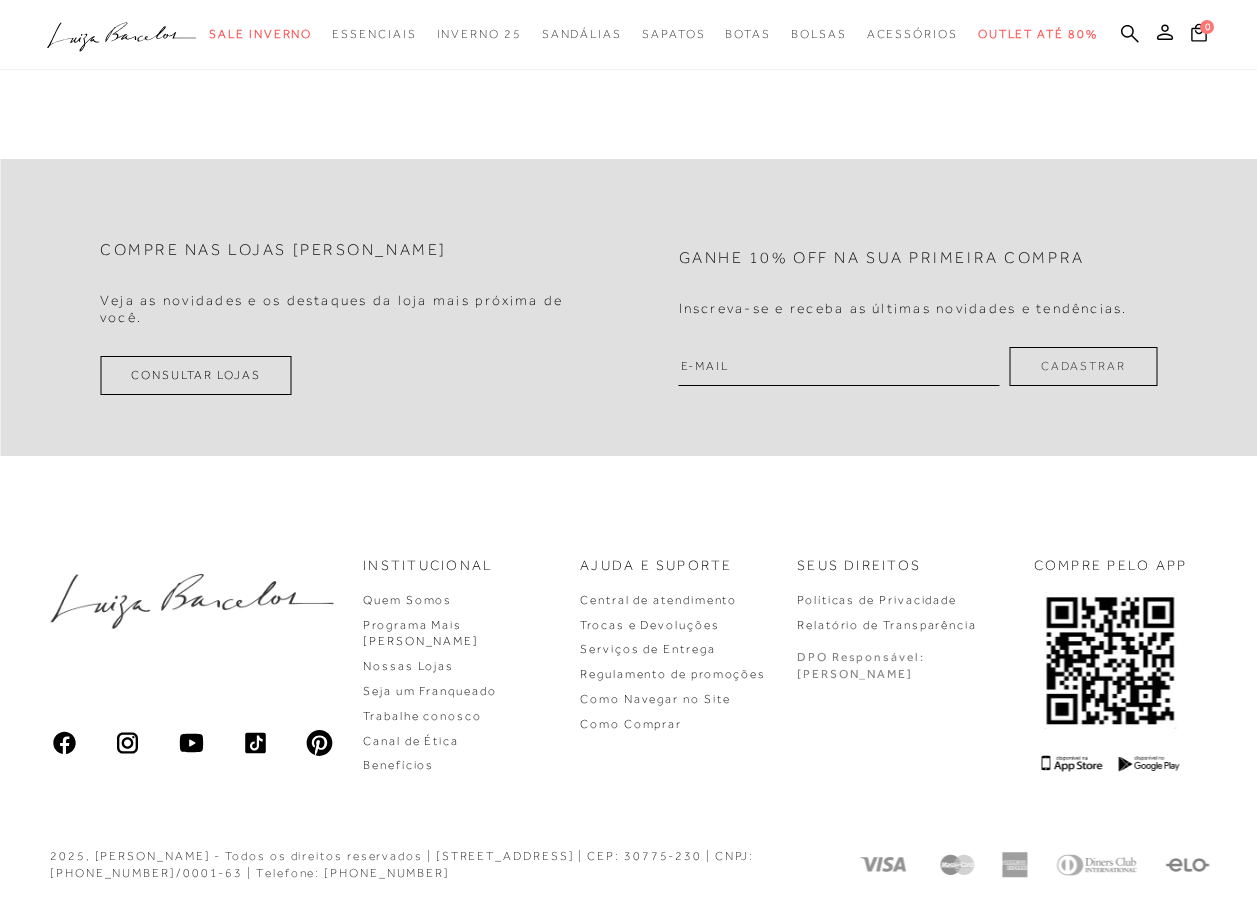 click on "Cashback com Mais Luiza" at bounding box center [804, -958] 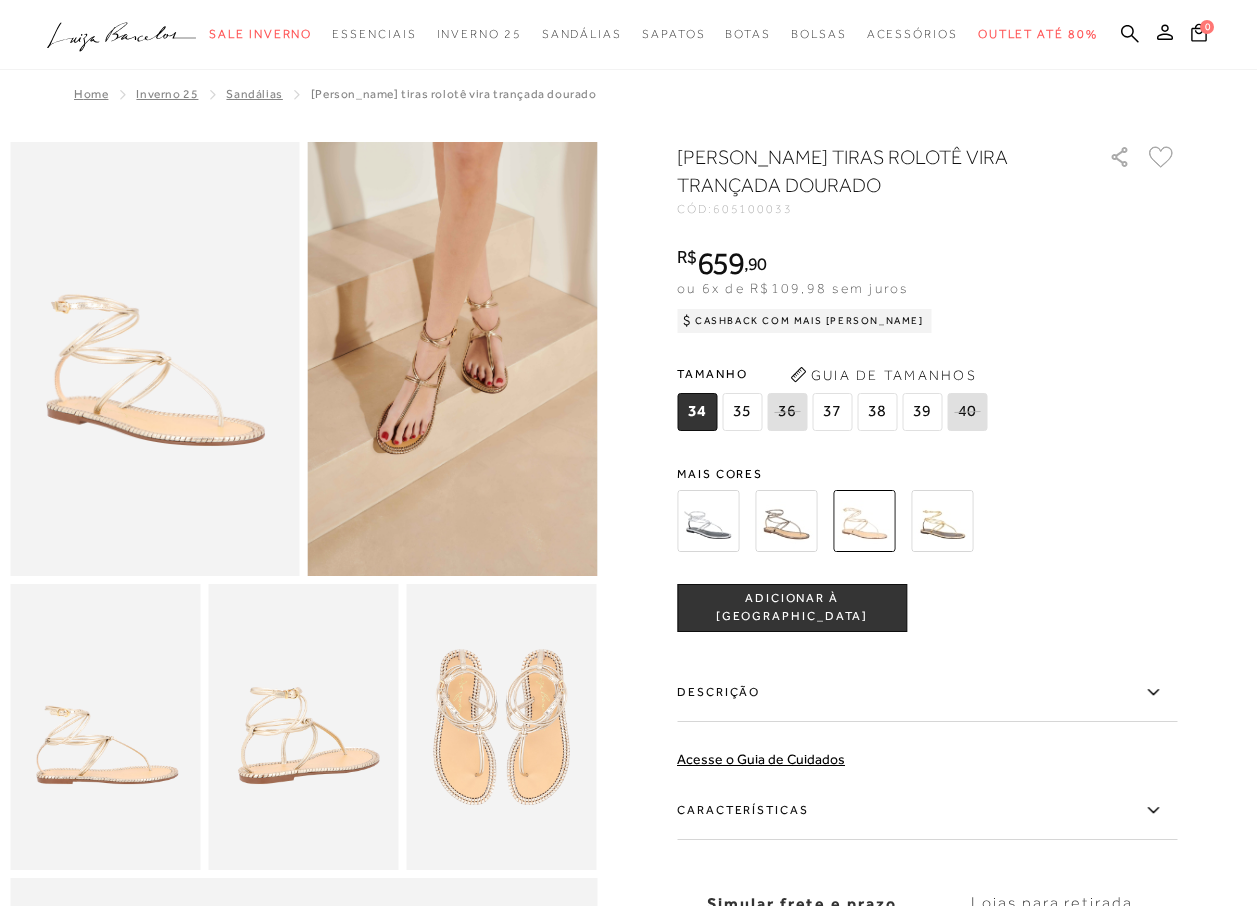 scroll, scrollTop: 0, scrollLeft: 0, axis: both 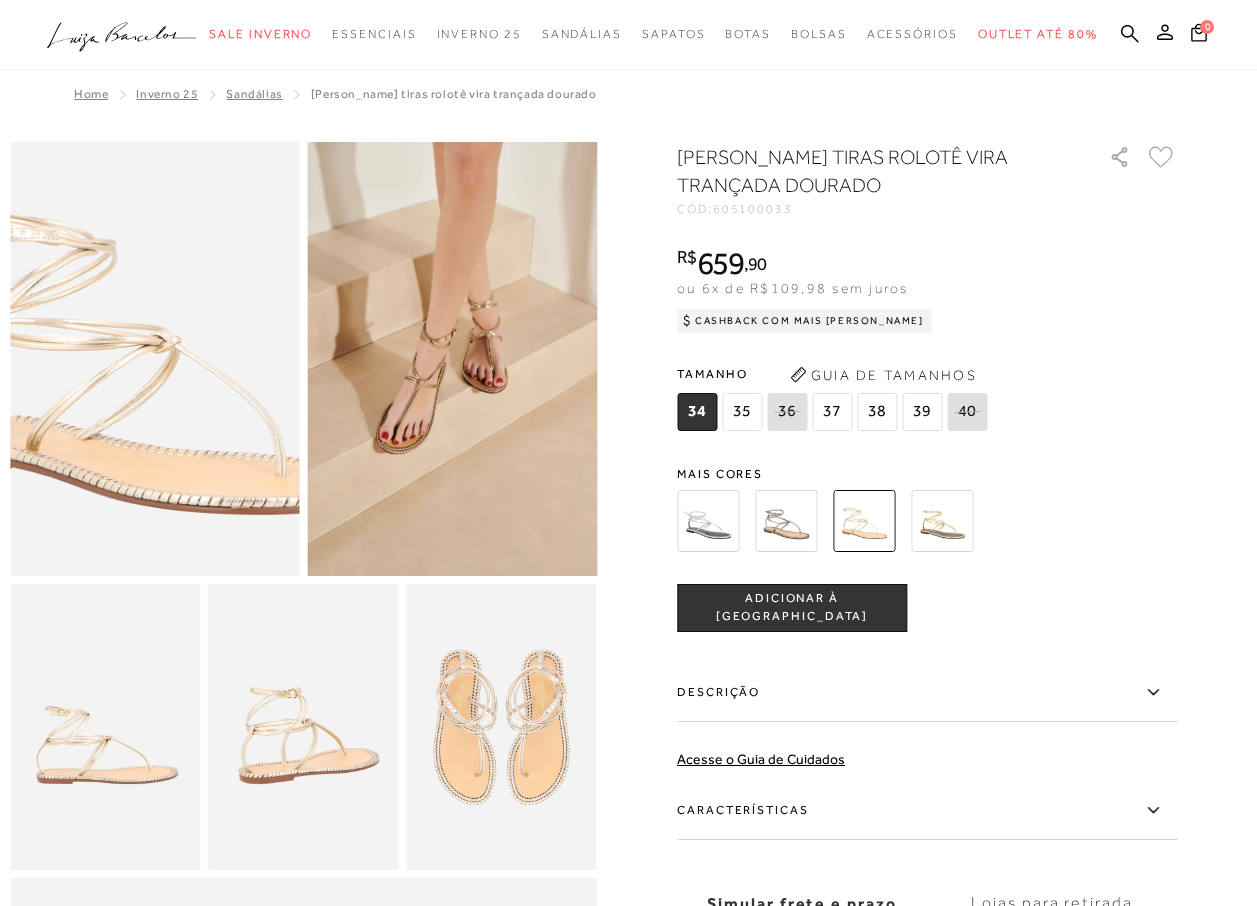 click at bounding box center (147, 341) 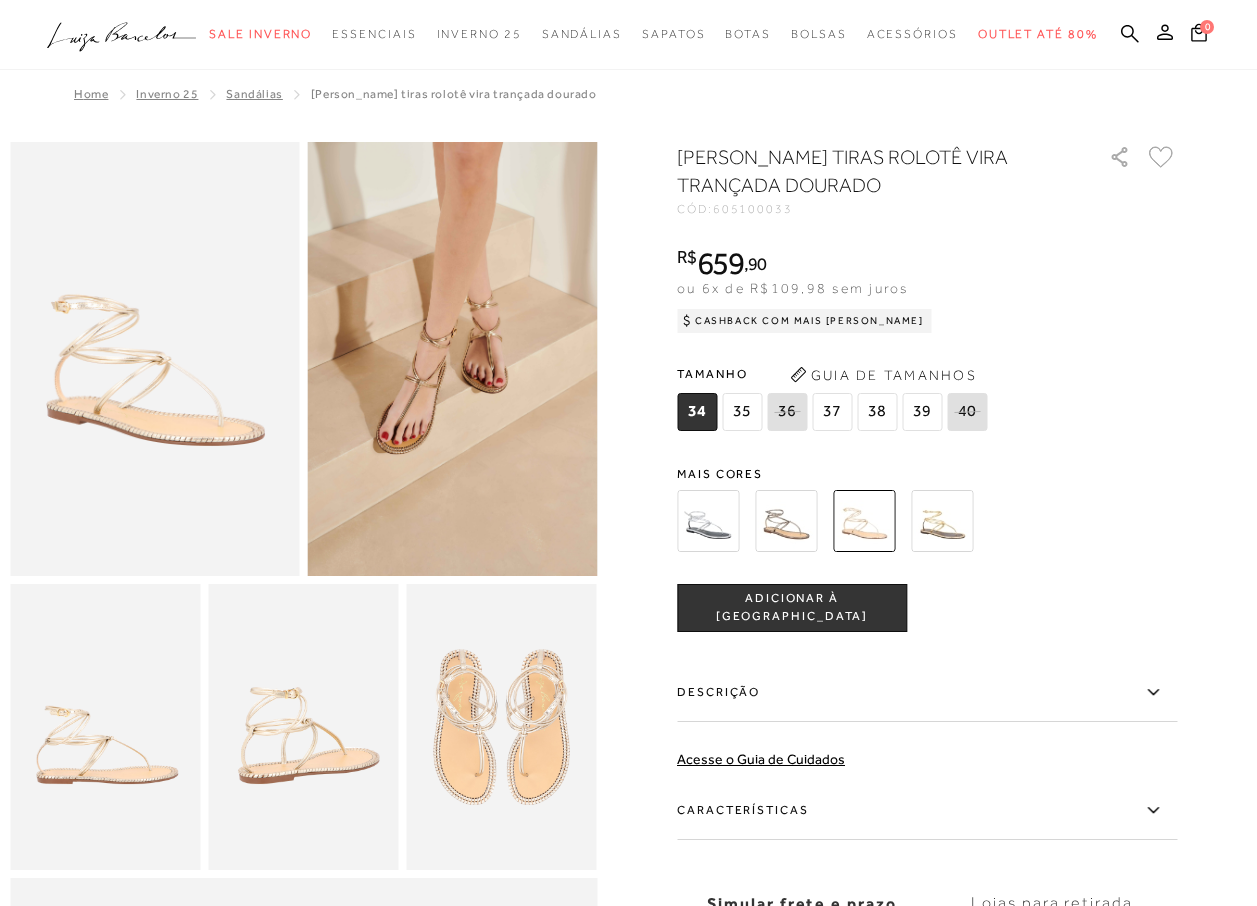 scroll, scrollTop: 2751, scrollLeft: 0, axis: vertical 